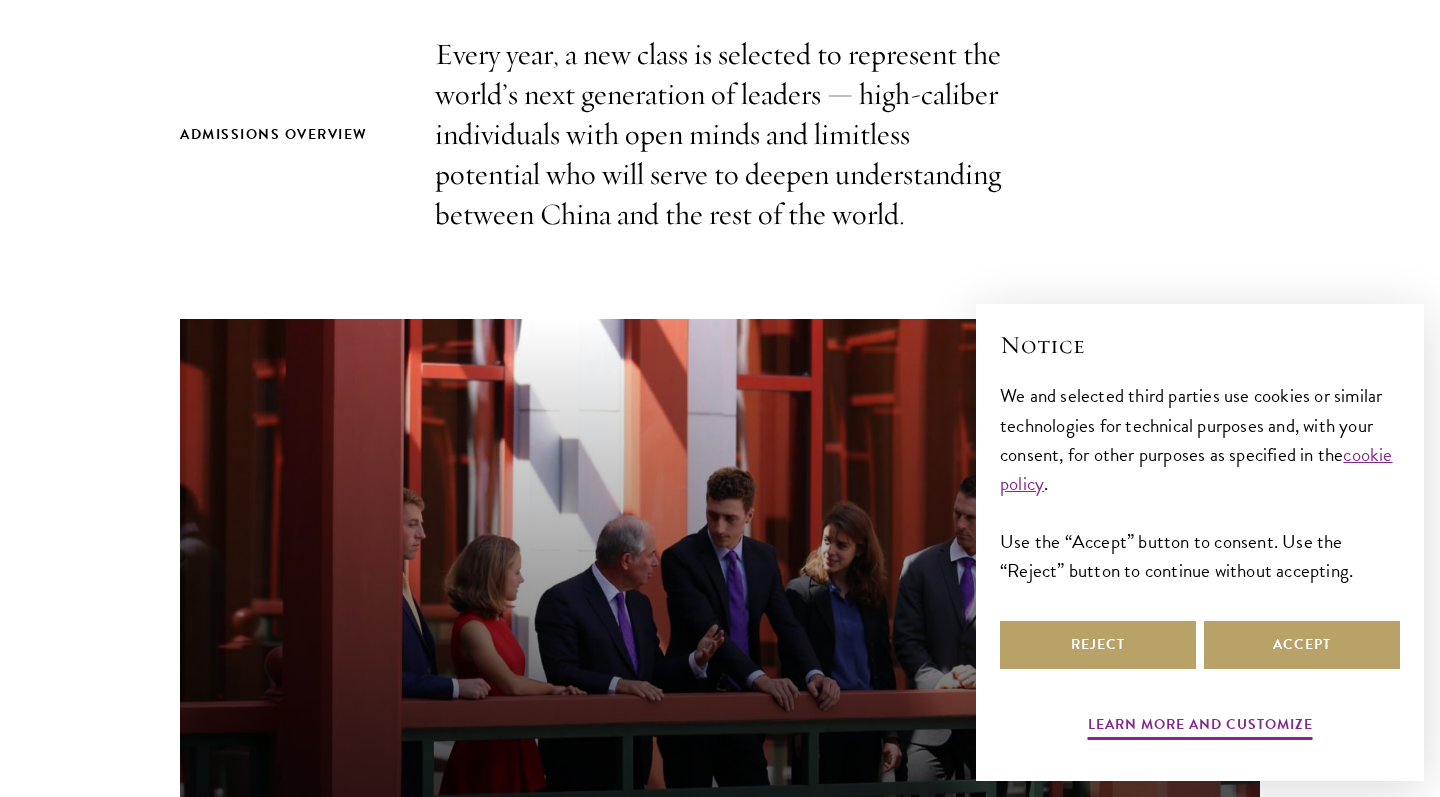 scroll, scrollTop: 713, scrollLeft: 0, axis: vertical 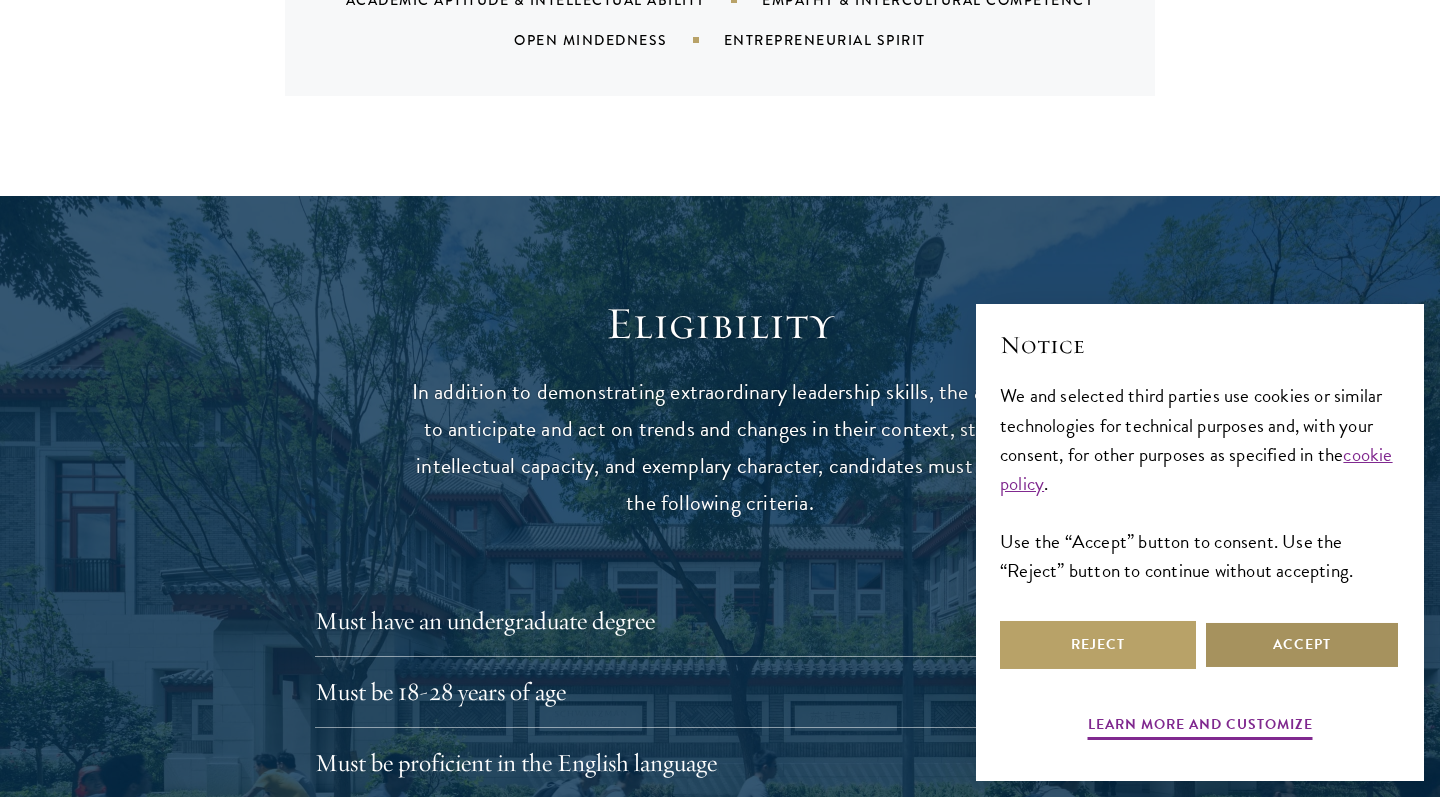 click on "Accept" at bounding box center (1302, 645) 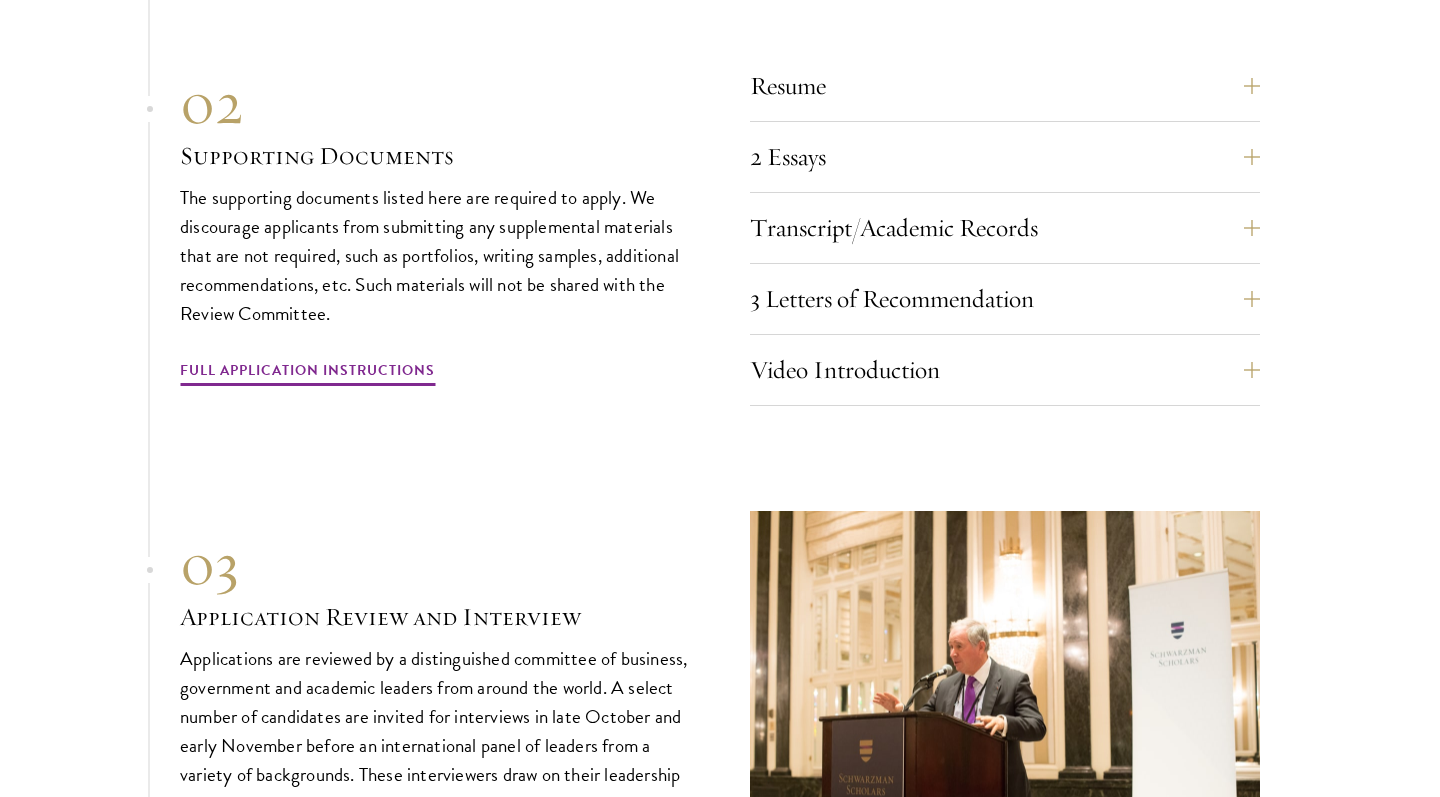 scroll, scrollTop: 6924, scrollLeft: 0, axis: vertical 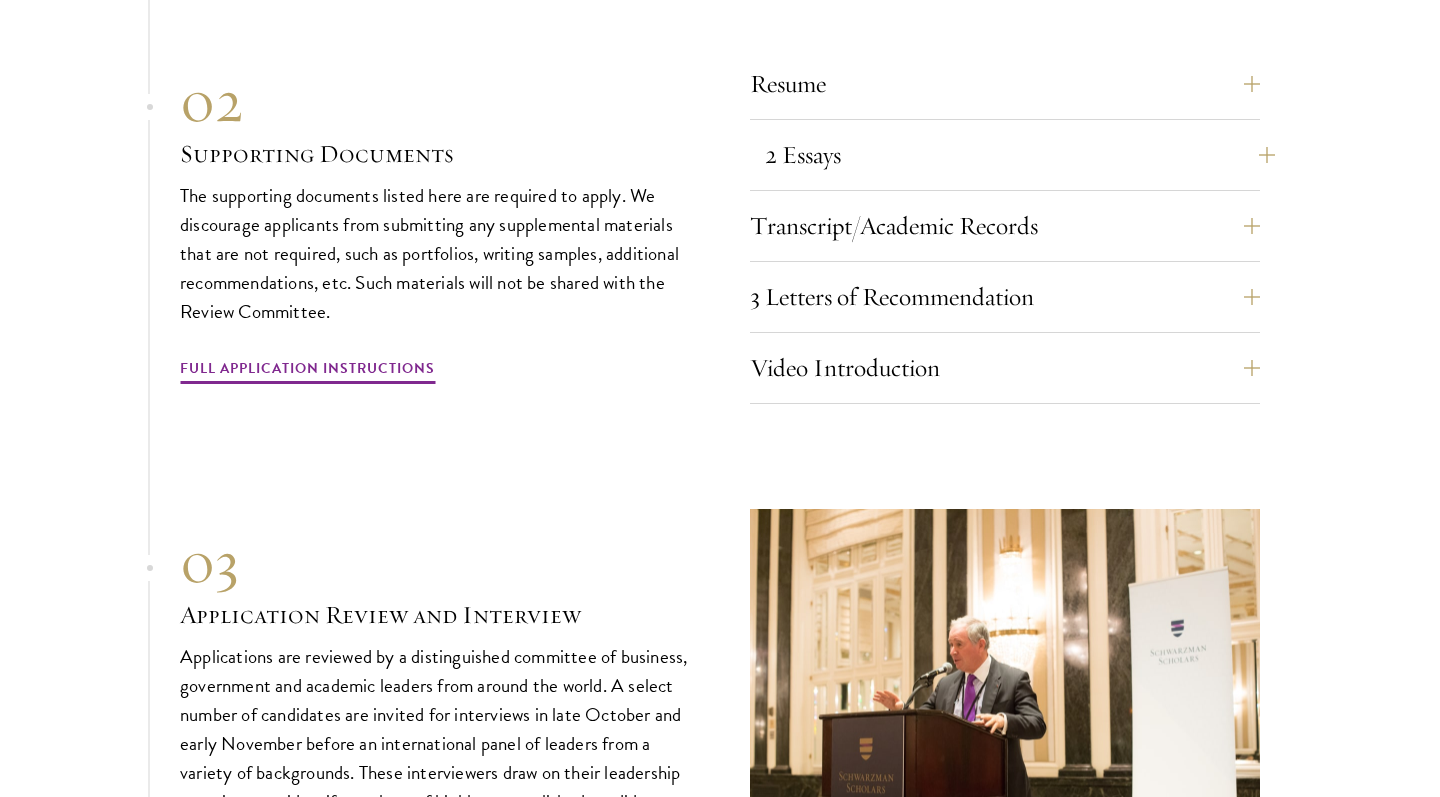 click on "2 Essays" at bounding box center (1020, 155) 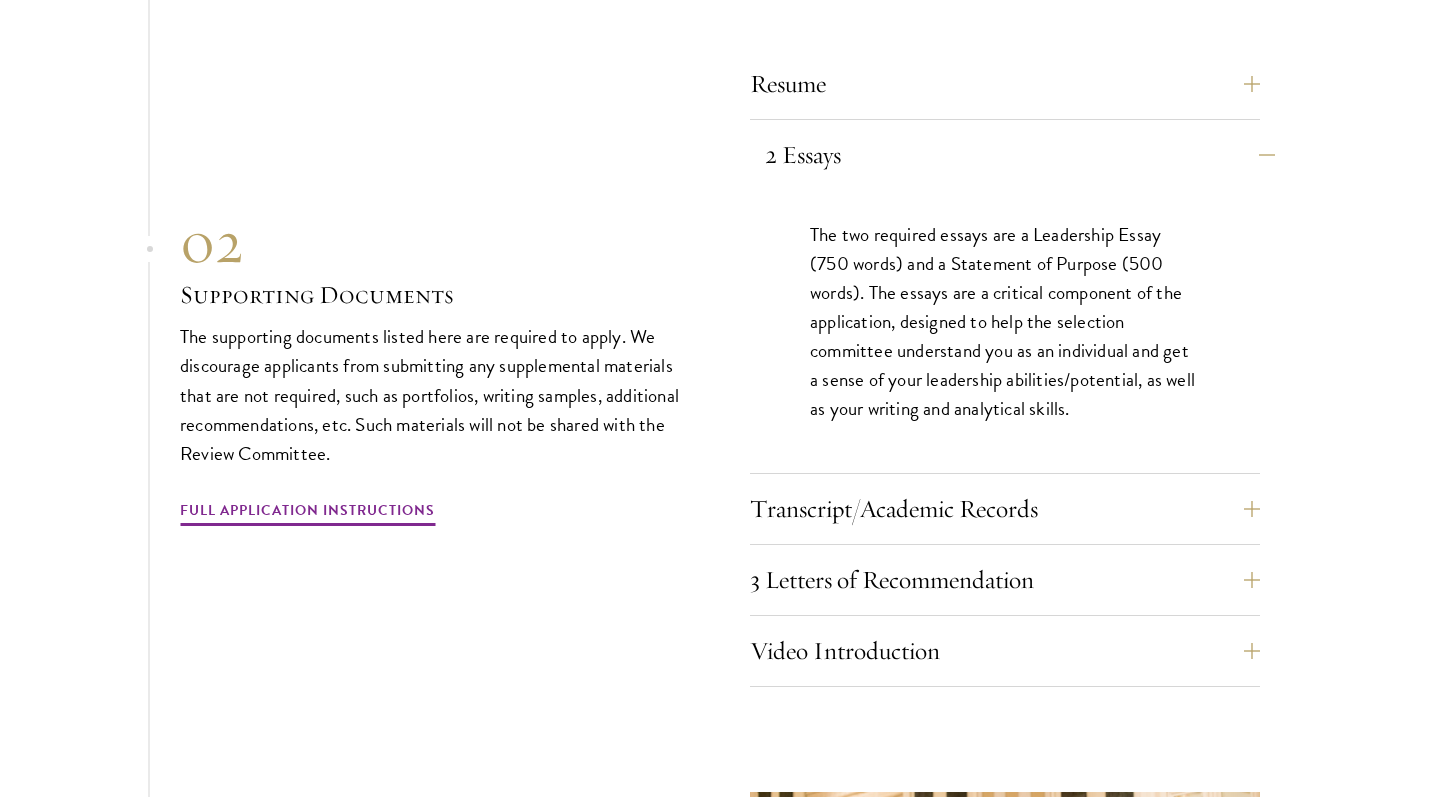 click on "2 Essays" at bounding box center [1020, 155] 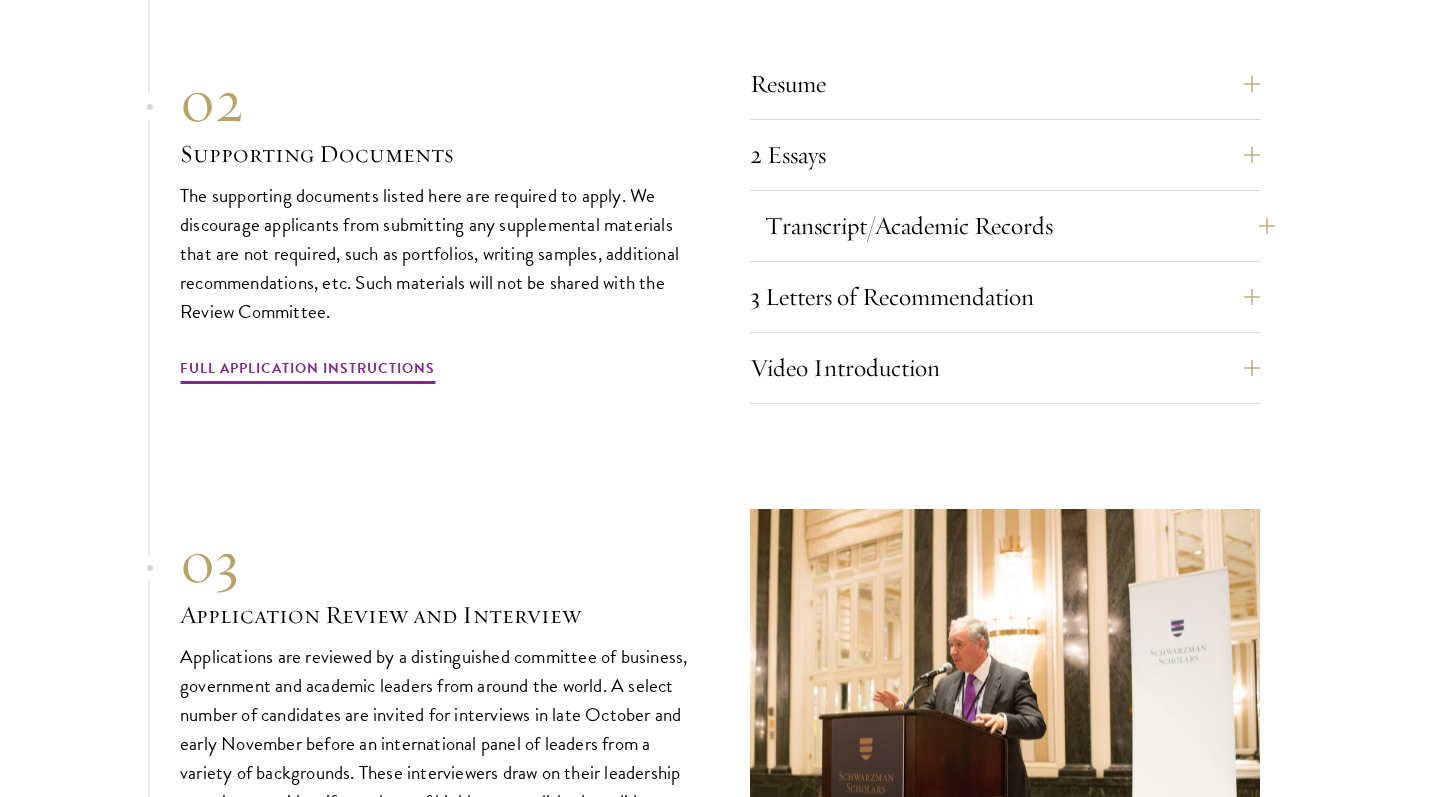 click on "Transcript/Academic Records" at bounding box center [1020, 226] 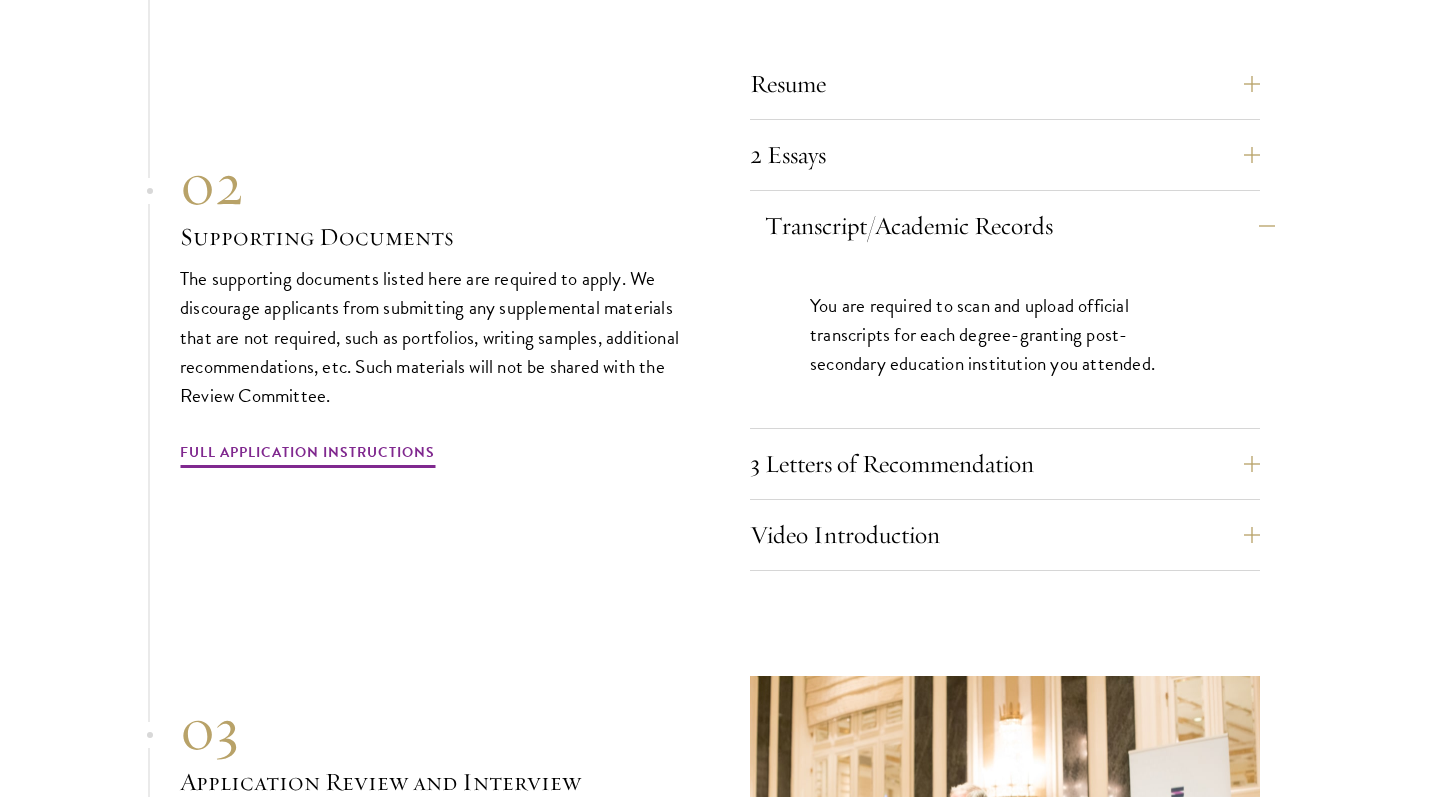 click on "Transcript/Academic Records" at bounding box center [1020, 226] 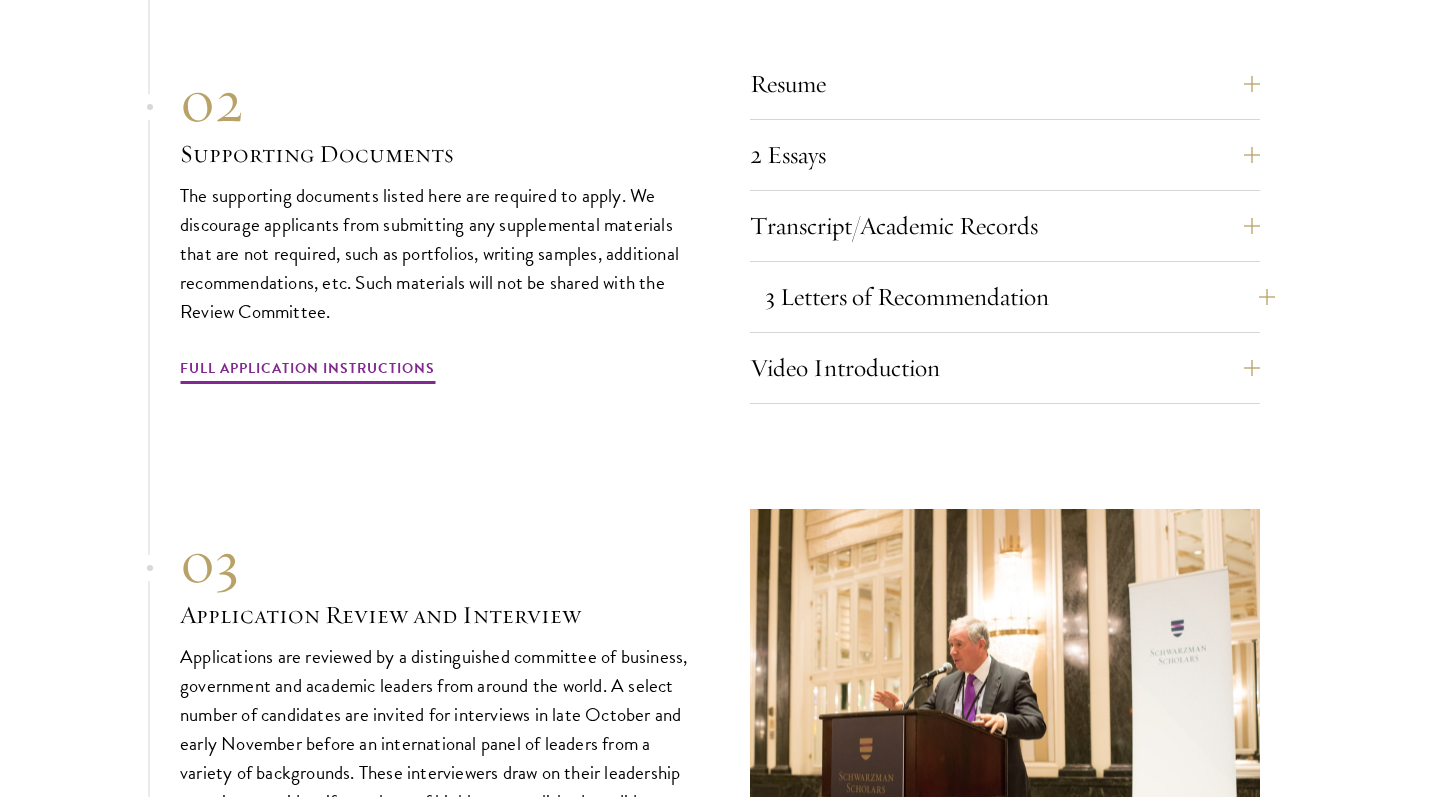 click on "3 Letters of Recommendation" at bounding box center [1020, 297] 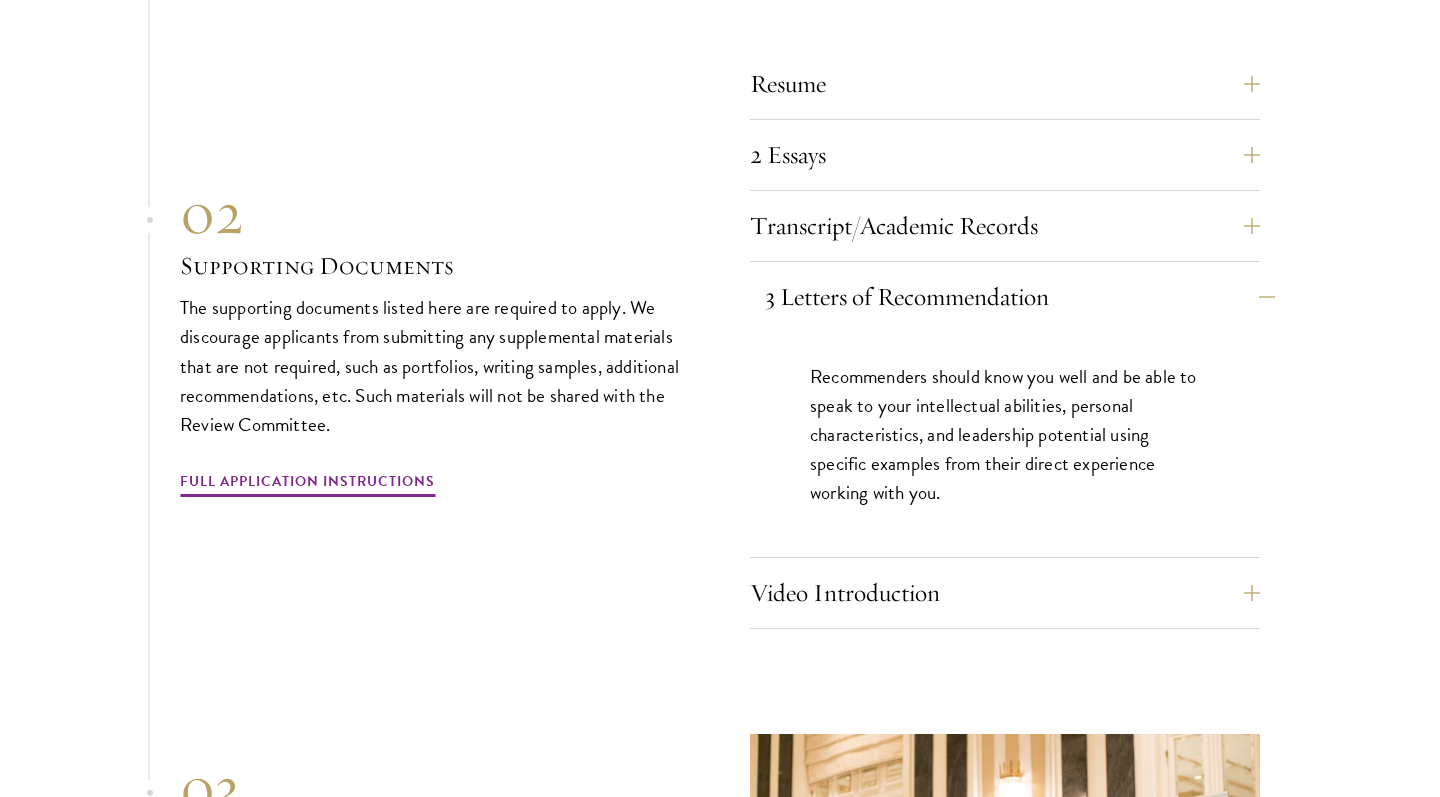 click on "3 Letters of Recommendation" at bounding box center (1020, 297) 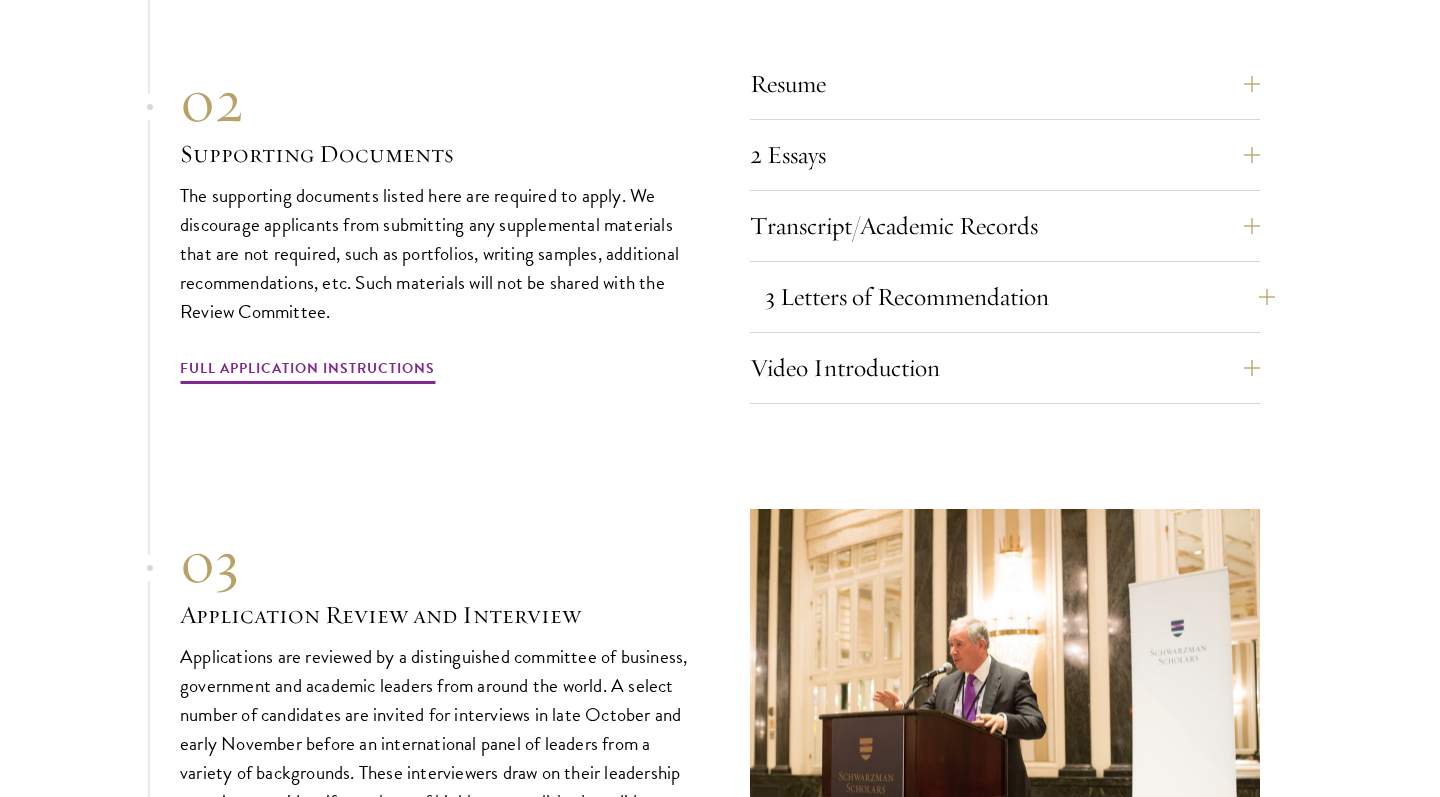click on "3 Letters of Recommendation" at bounding box center [1020, 297] 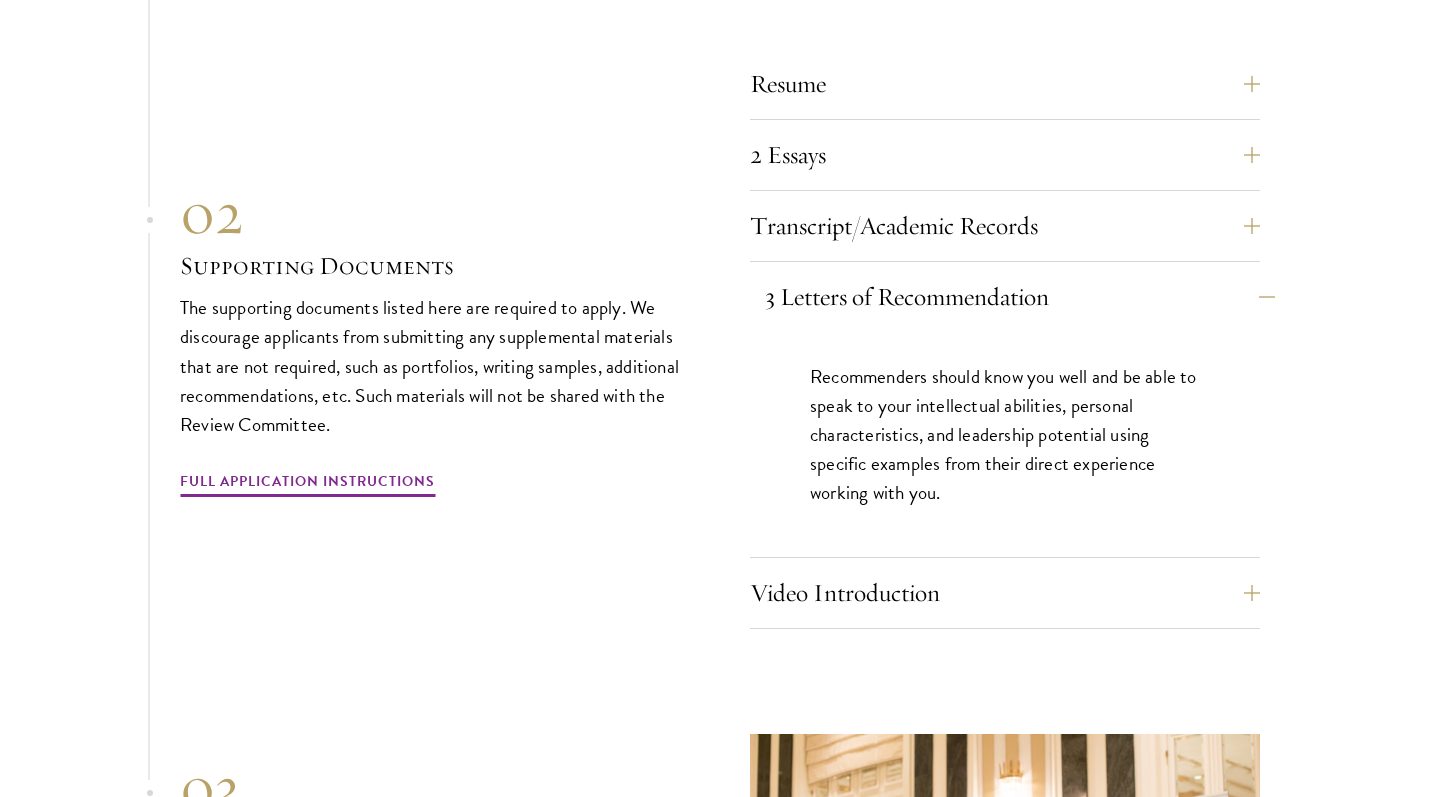 click on "3 Letters of Recommendation" at bounding box center (1020, 297) 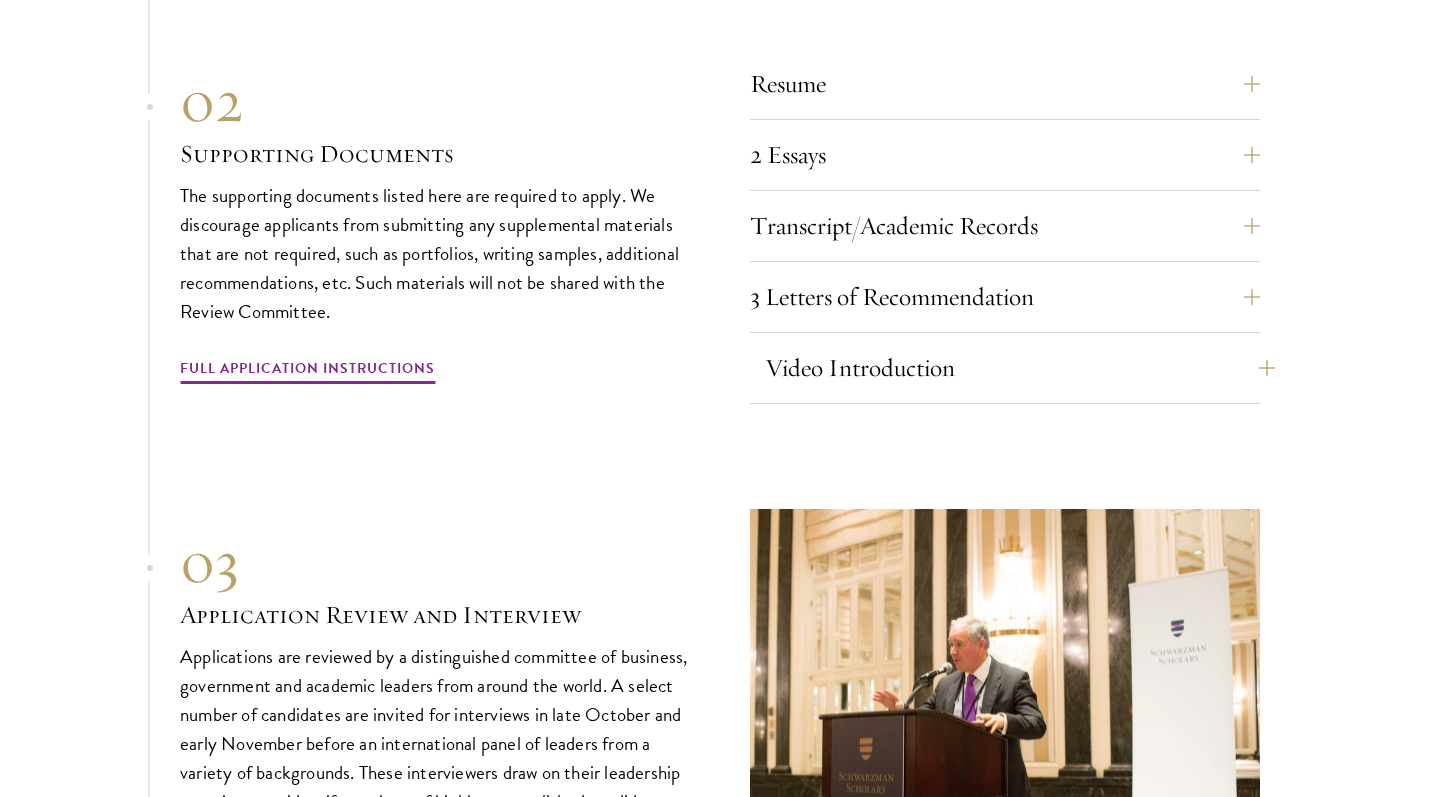 click on "Video Introduction" at bounding box center (1020, 368) 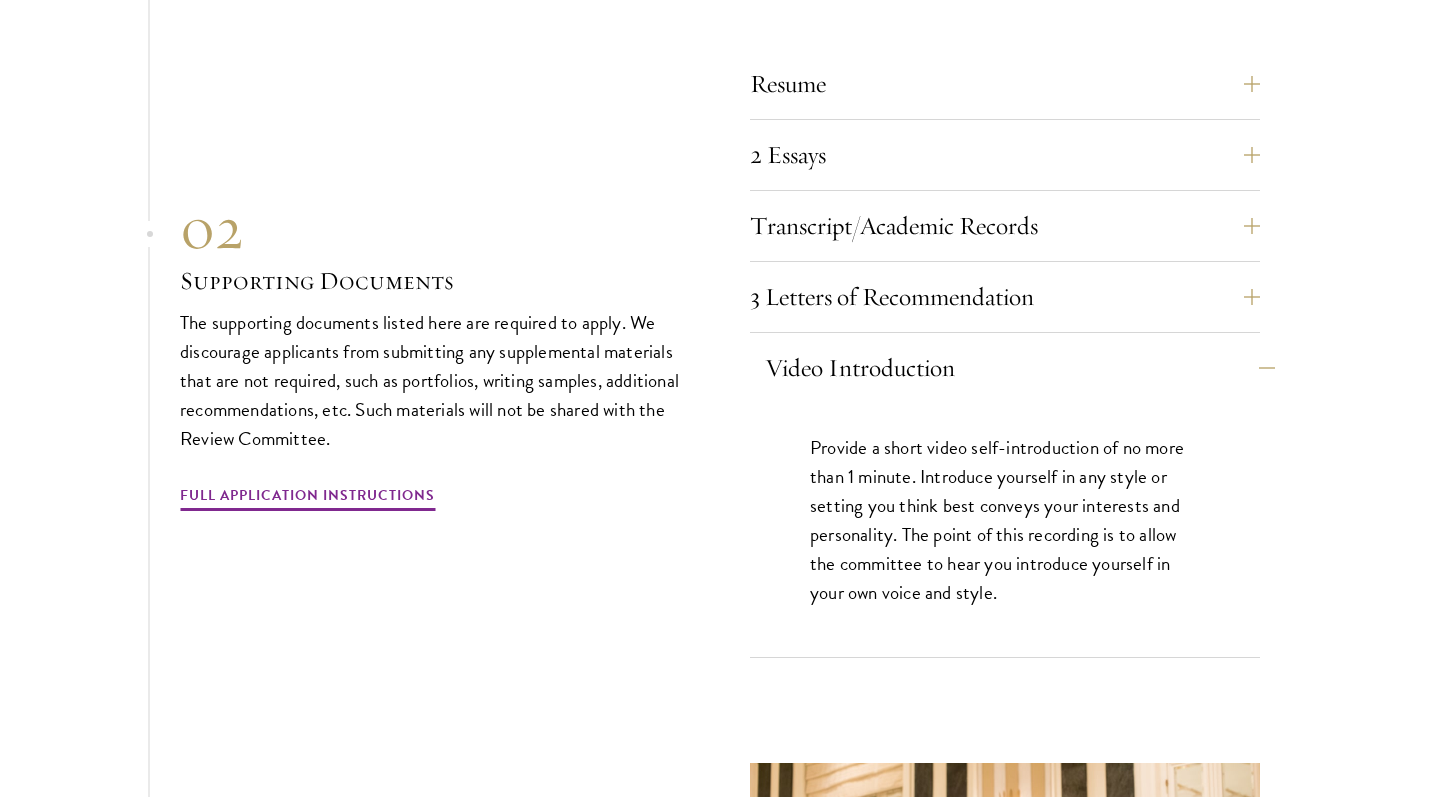 click on "Video Introduction" at bounding box center [1020, 368] 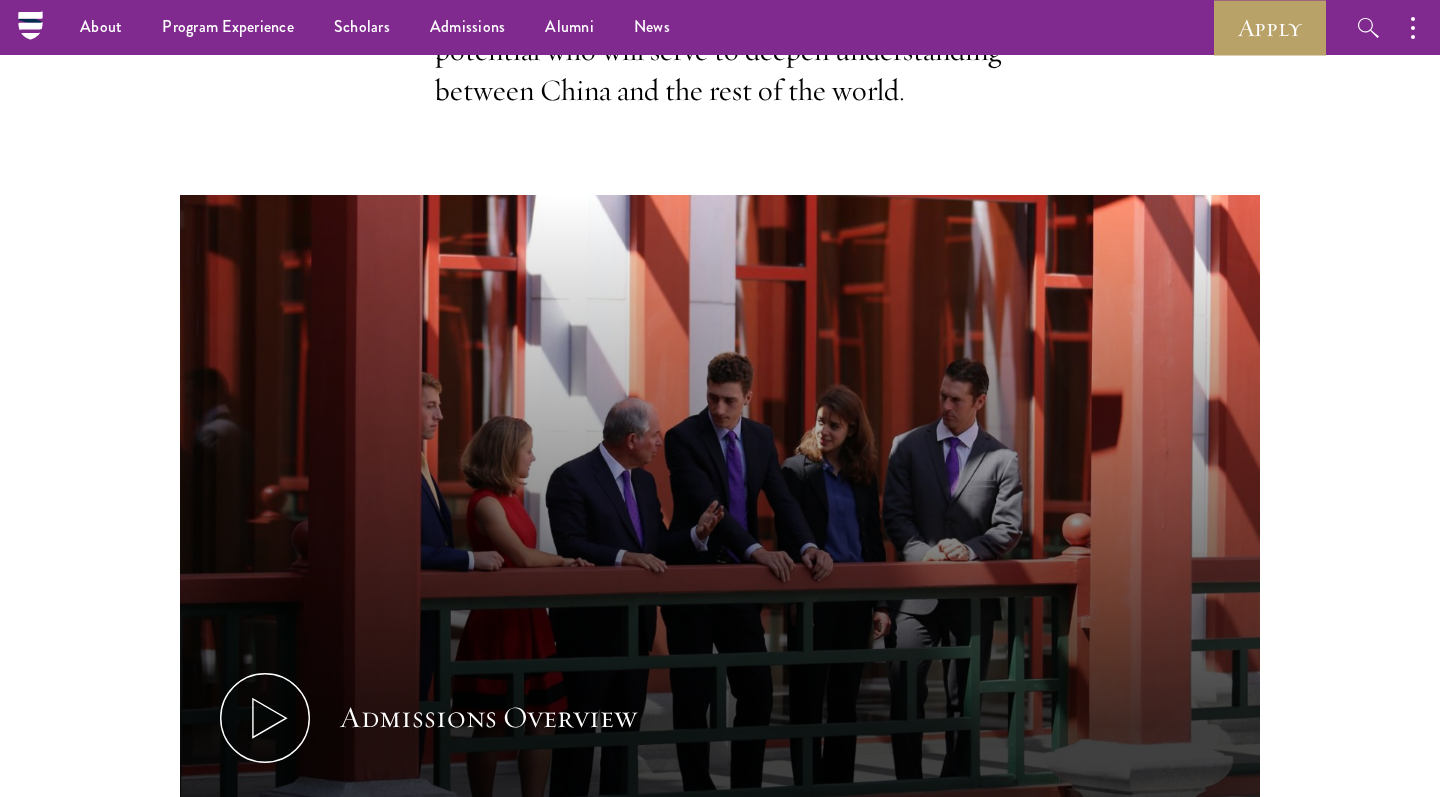 scroll, scrollTop: 577, scrollLeft: 0, axis: vertical 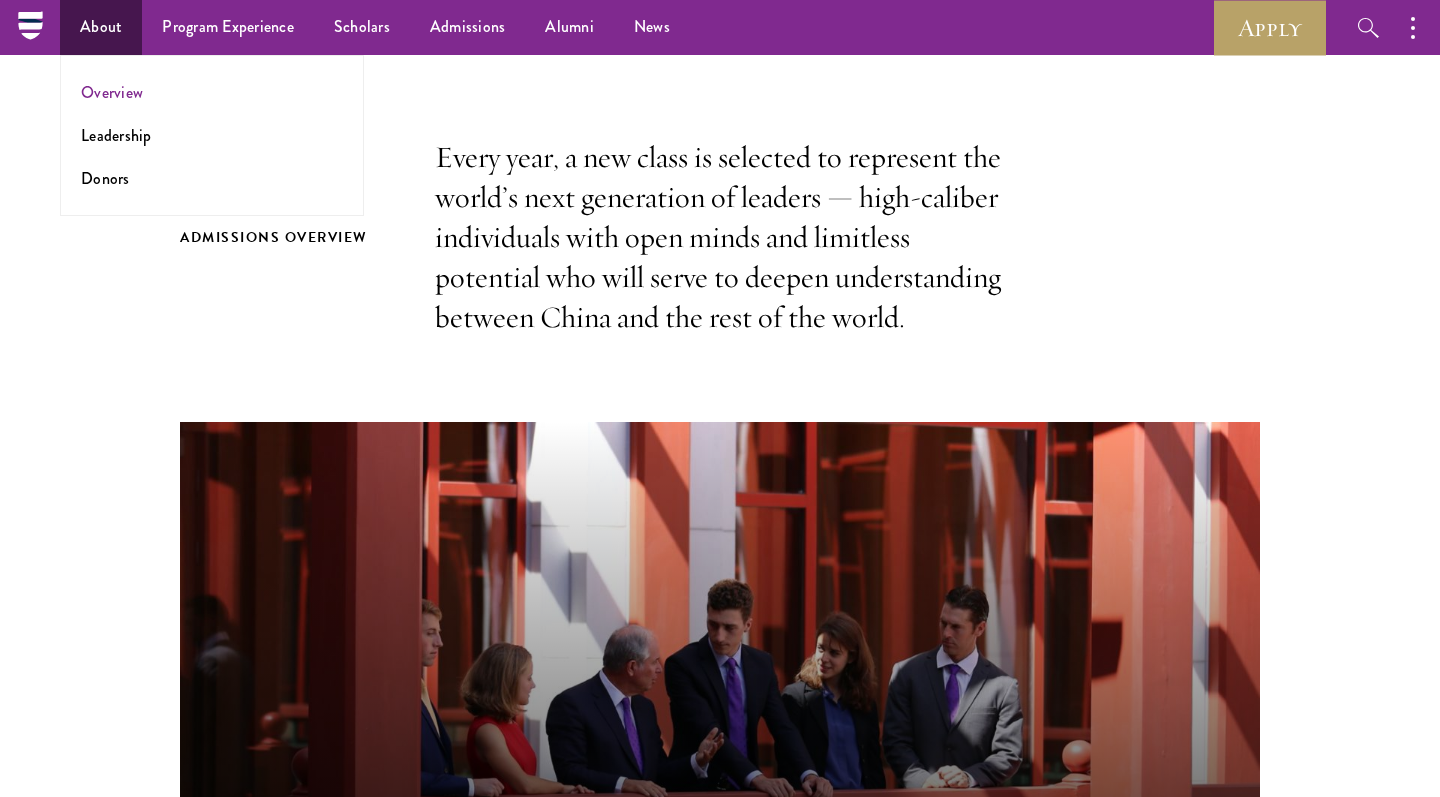 click on "Overview" at bounding box center [112, 92] 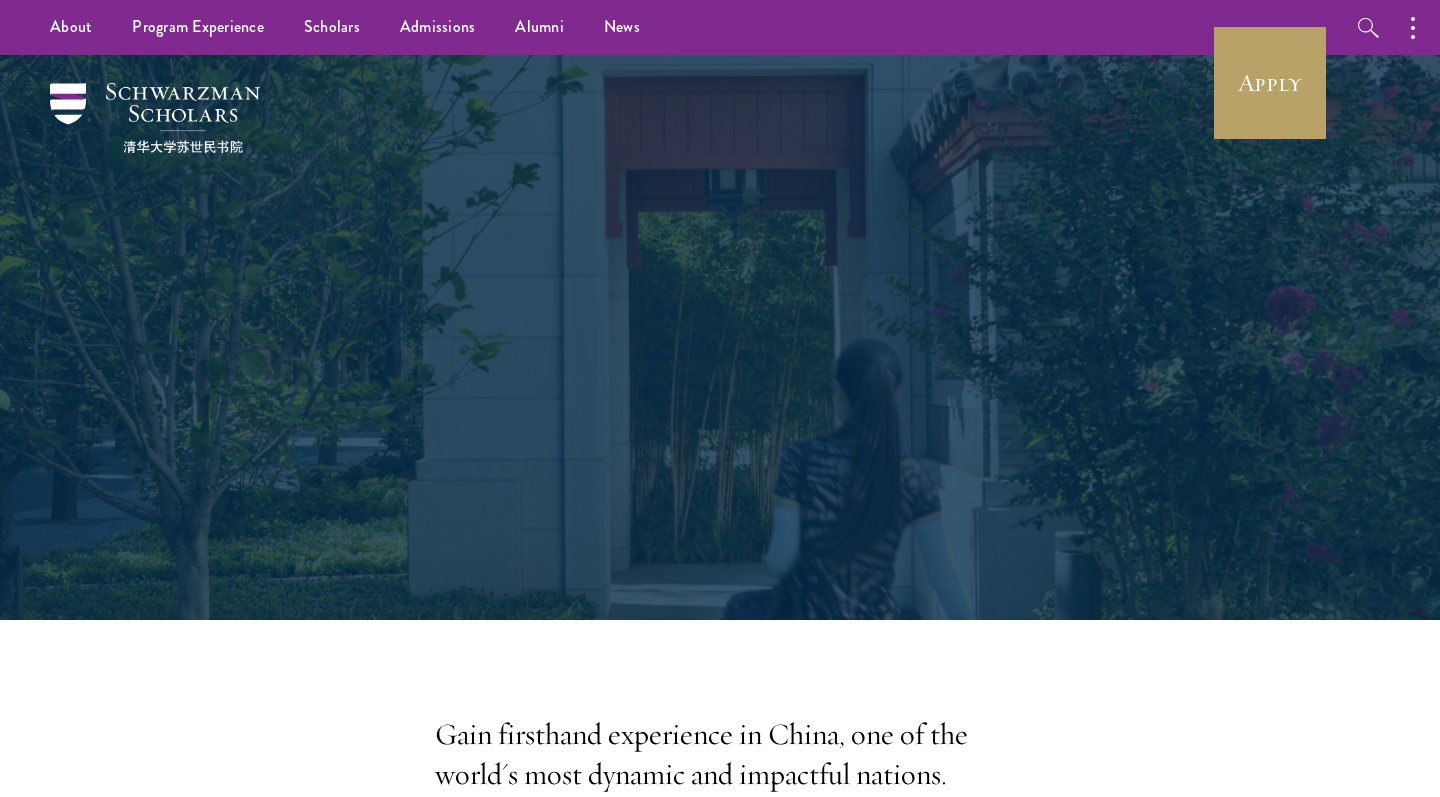 scroll, scrollTop: 0, scrollLeft: 0, axis: both 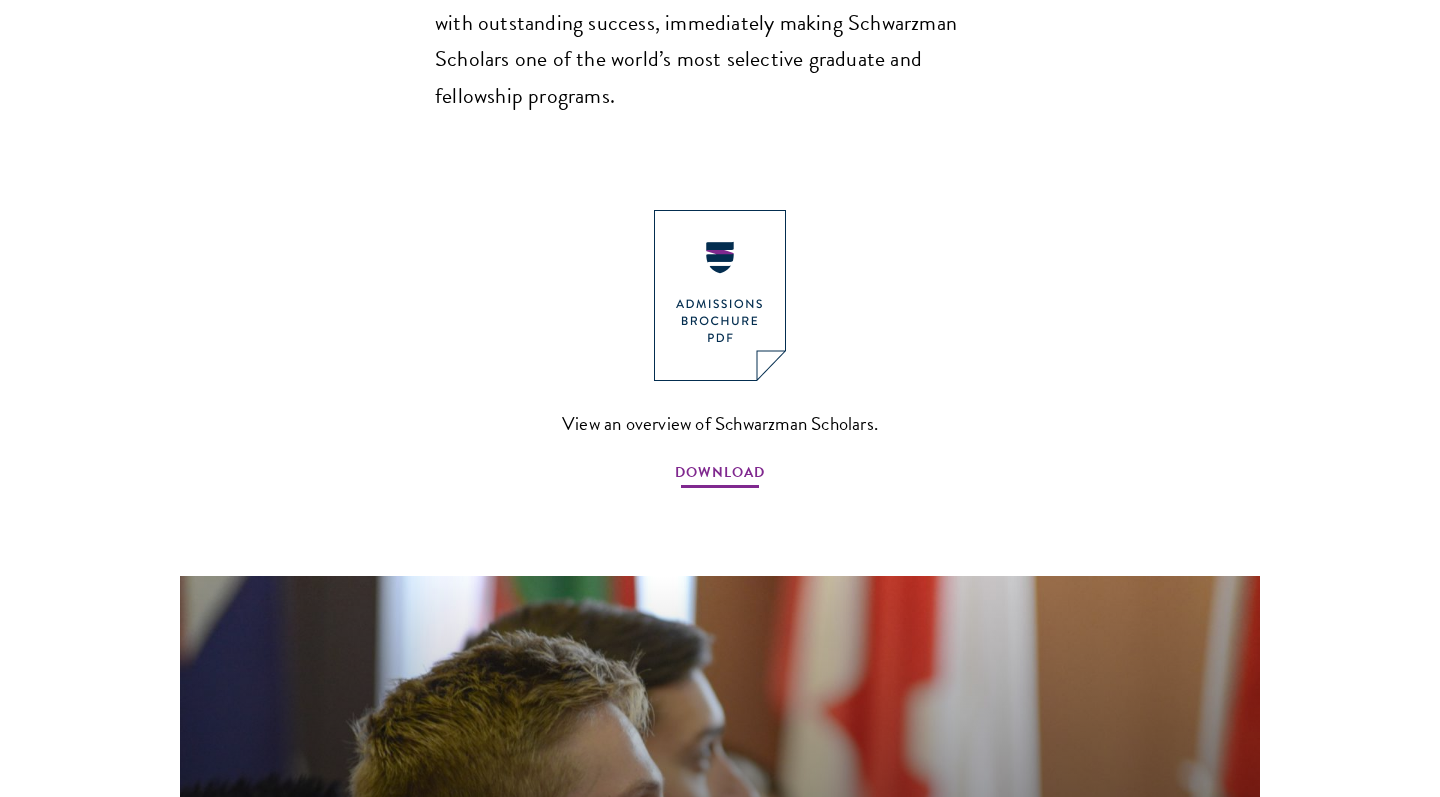 click on "DOWNLOAD" at bounding box center [720, 475] 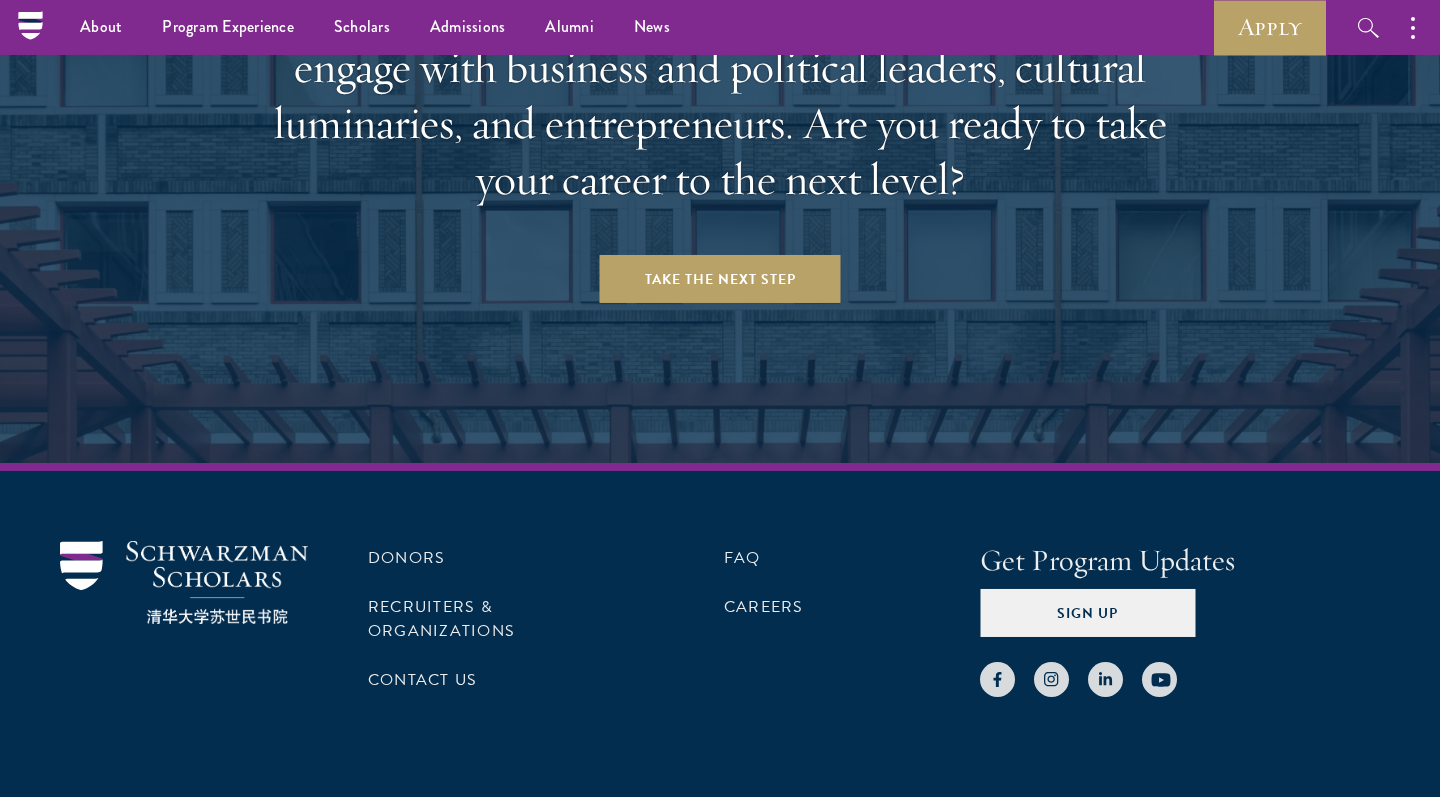 scroll, scrollTop: 8294, scrollLeft: 0, axis: vertical 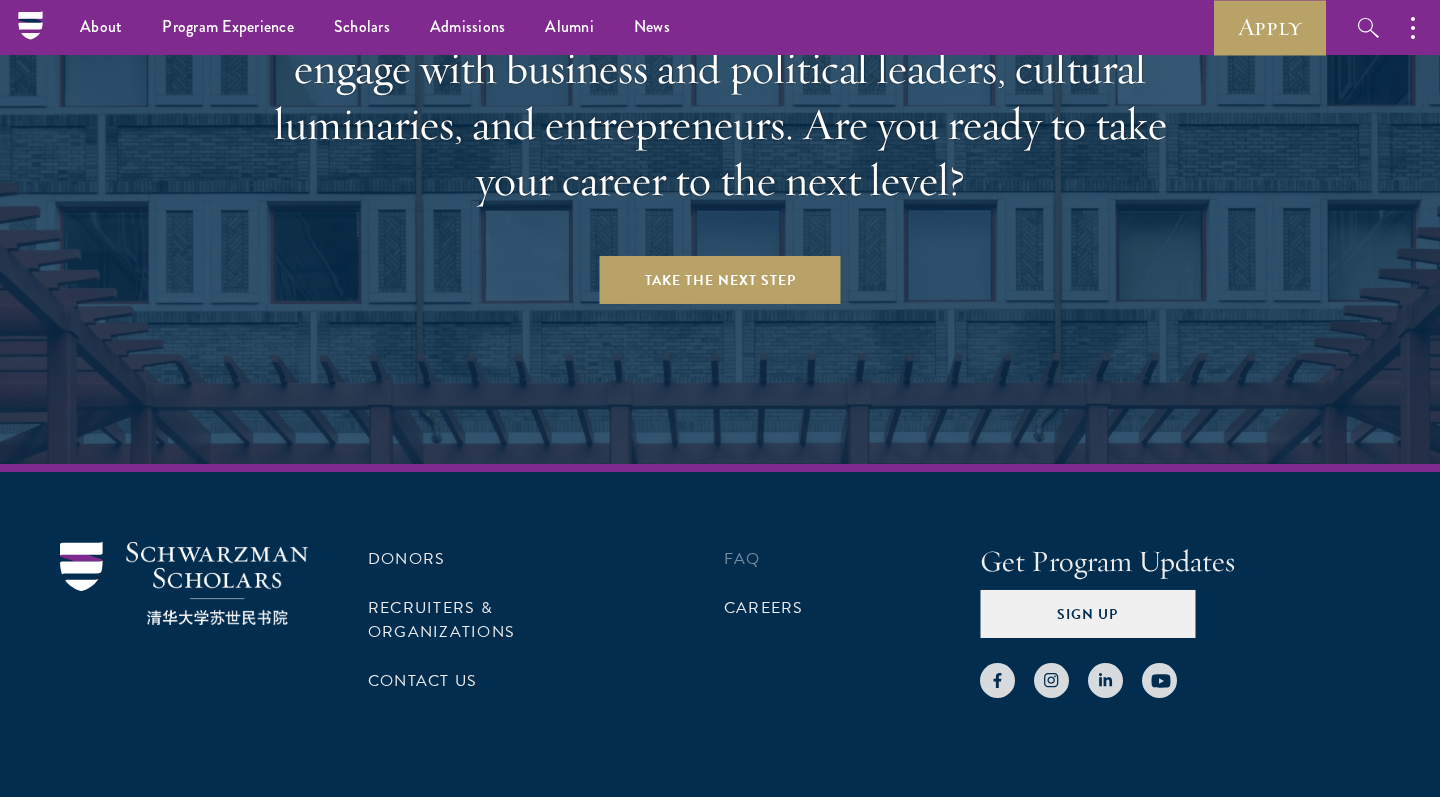 click on "FAQ" at bounding box center (742, 559) 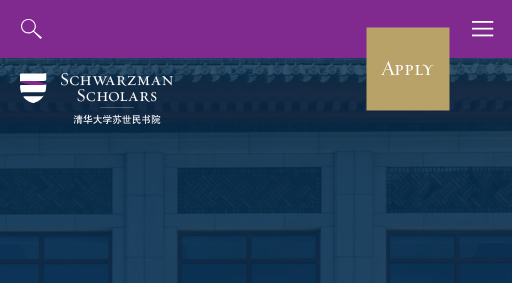 scroll, scrollTop: 0, scrollLeft: 0, axis: both 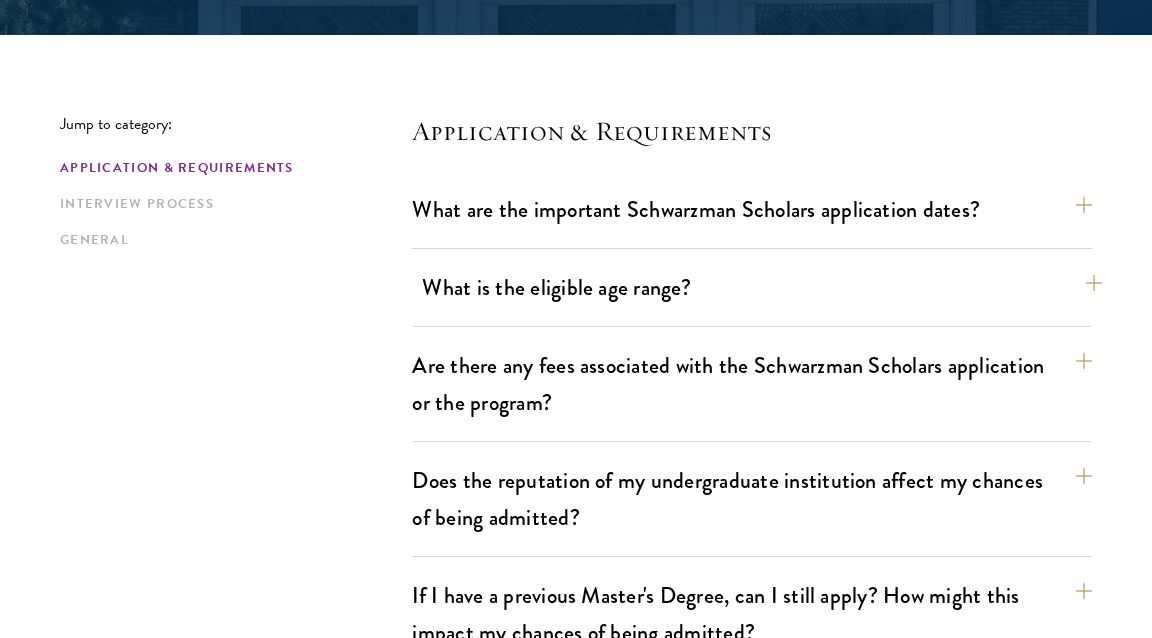 click on "What is the eligible age range?" at bounding box center (762, 287) 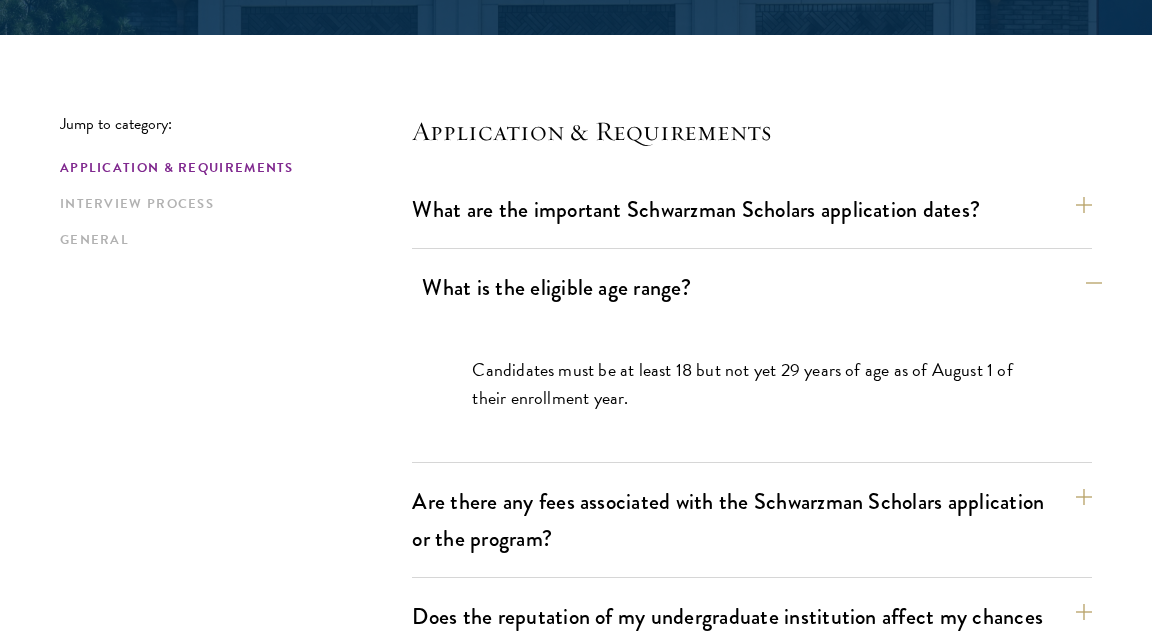 click on "What is the eligible age range?" at bounding box center [762, 287] 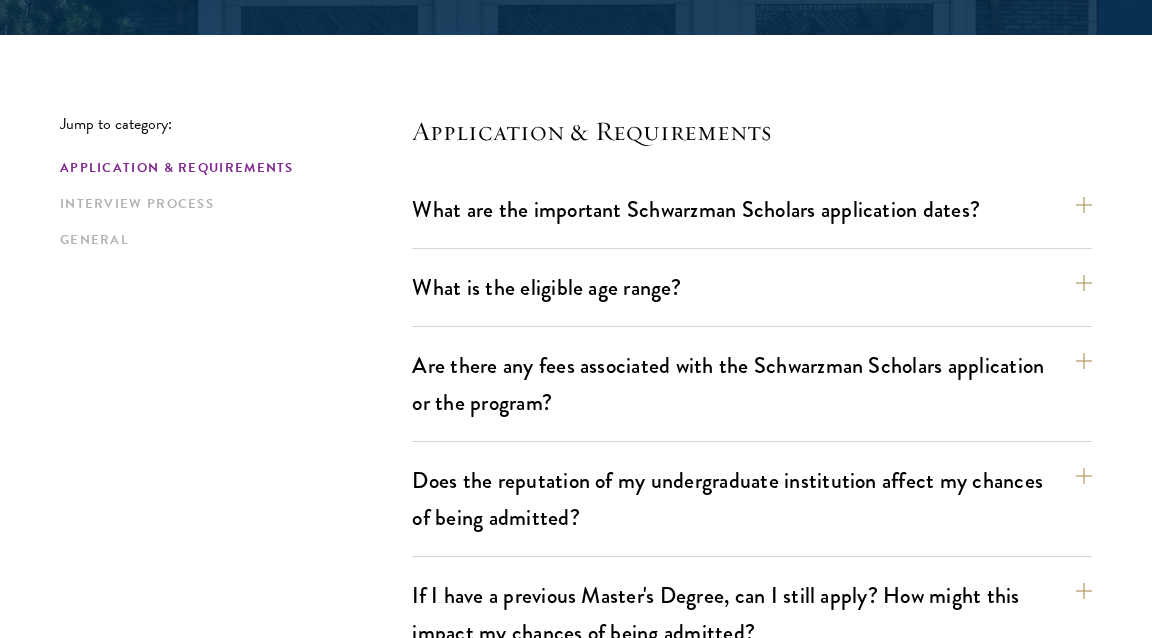 click on "What are the important Schwarzman Scholars application dates?
Applicants who hold passports or permanent resident cards from the Chinese mainland, Hong Kong, Taiwan, and Macao apply online from January to May 20. Candidates invited to interview are notified before July, and attend interviews at Tsinghua University in Beijing in early July. Final admissions decisions for Chinese Schwarzman Scholars are announced before October each year." at bounding box center (752, 218) 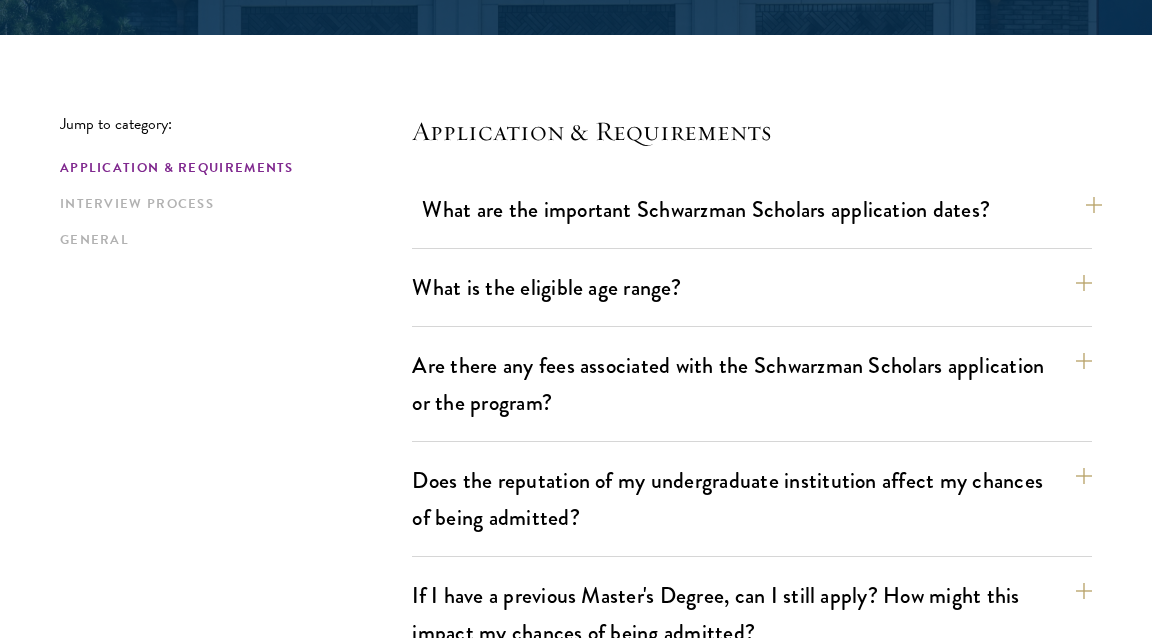 click on "What are the important Schwarzman Scholars application dates?" at bounding box center [762, 209] 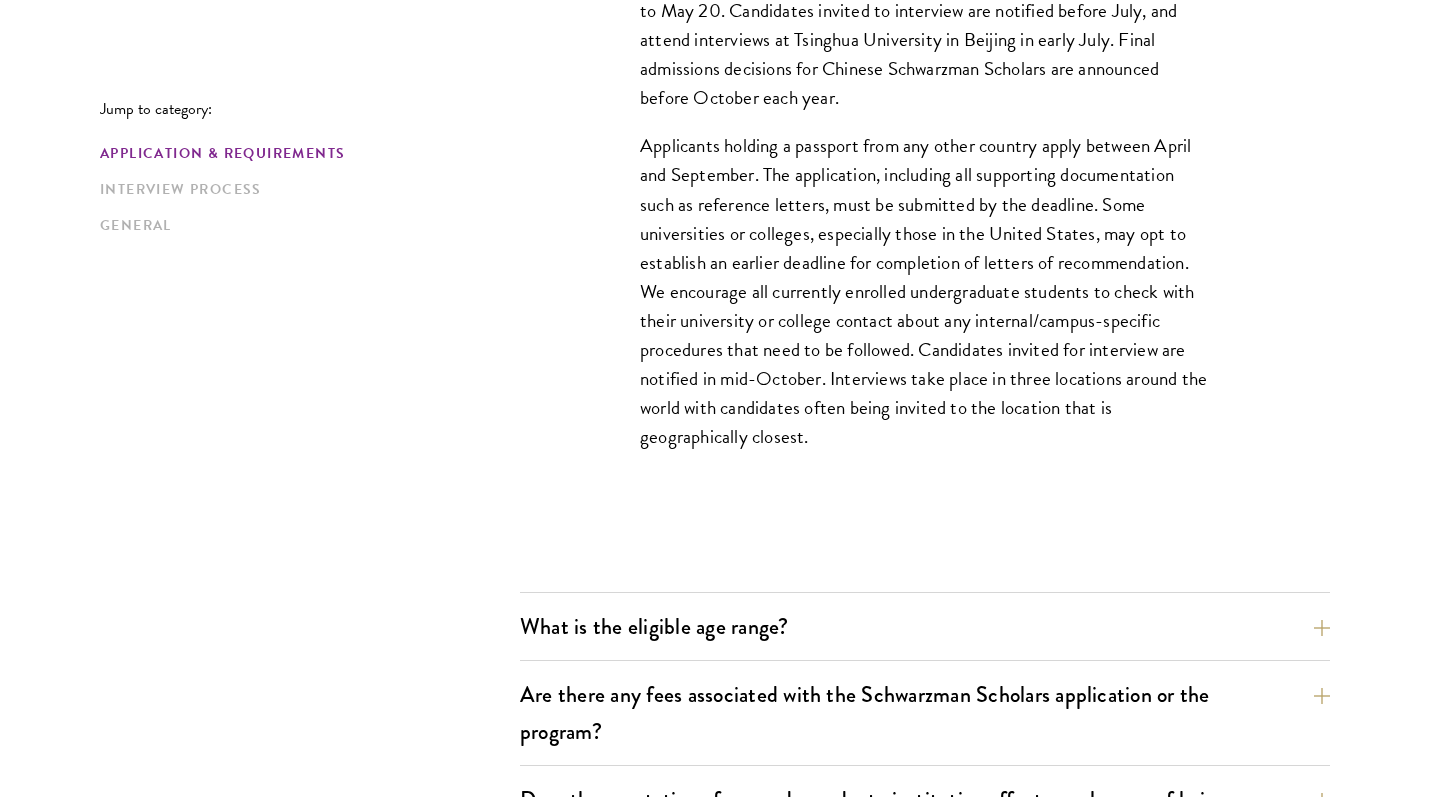 scroll, scrollTop: 836, scrollLeft: 0, axis: vertical 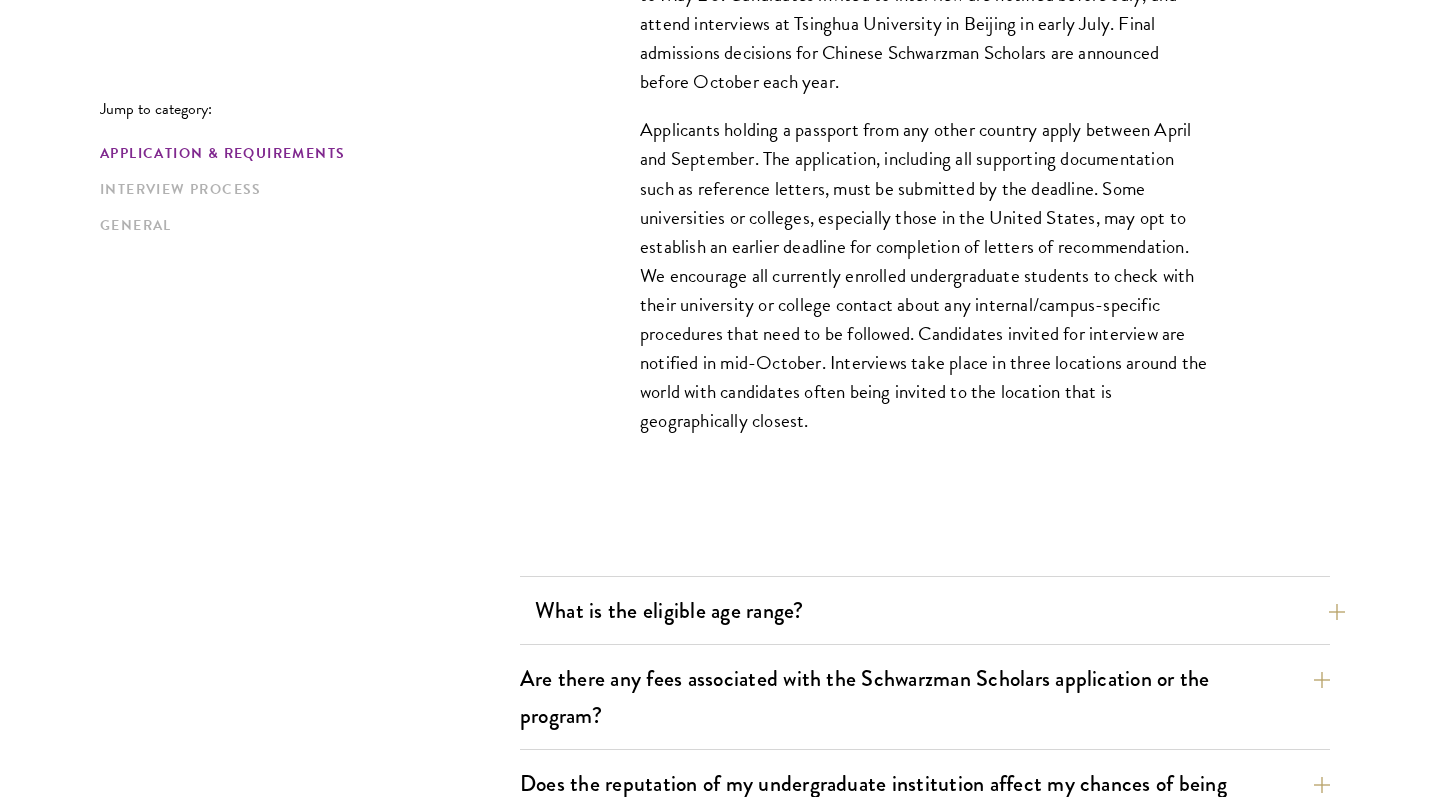 click on "What is the eligible age range?" at bounding box center (940, 610) 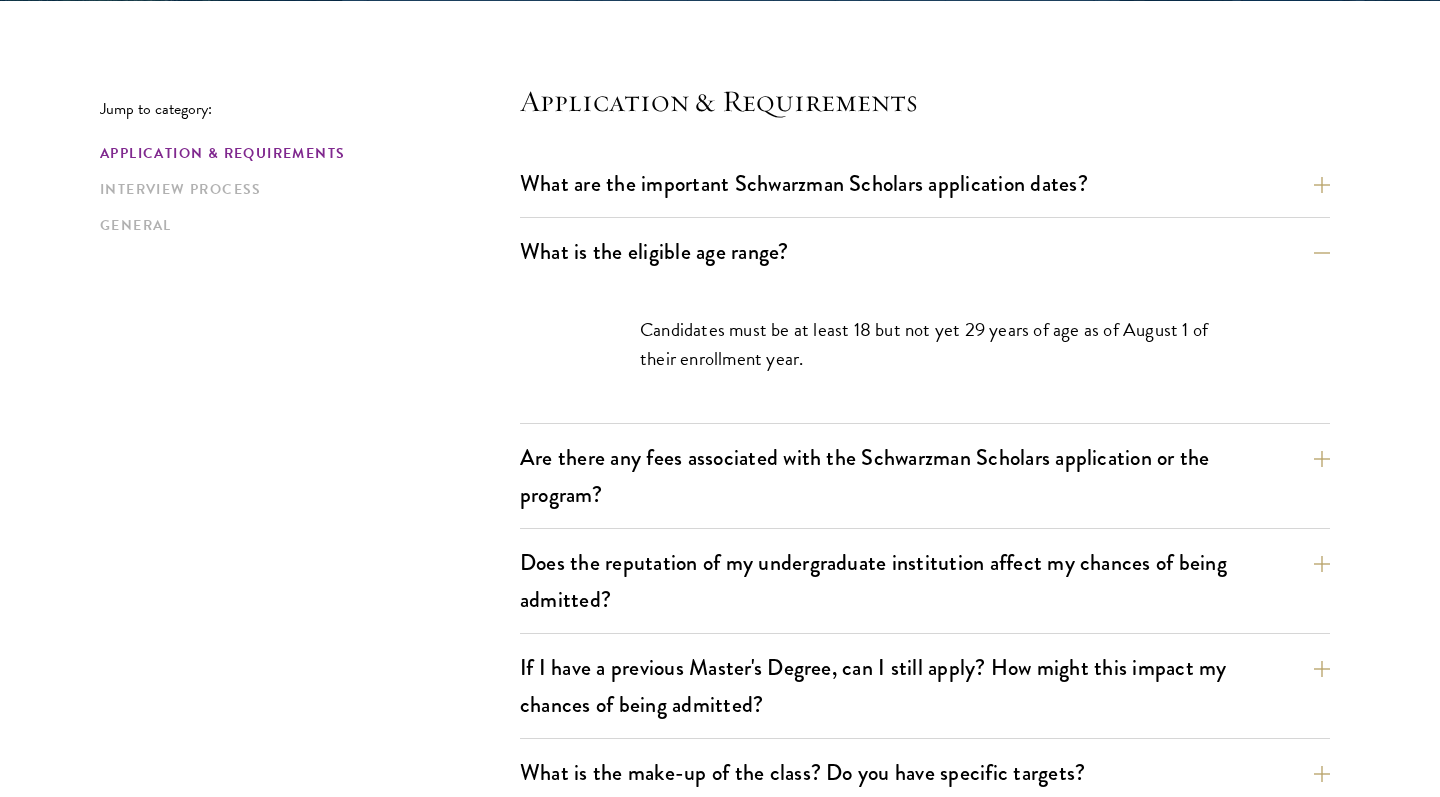 scroll, scrollTop: 514, scrollLeft: 0, axis: vertical 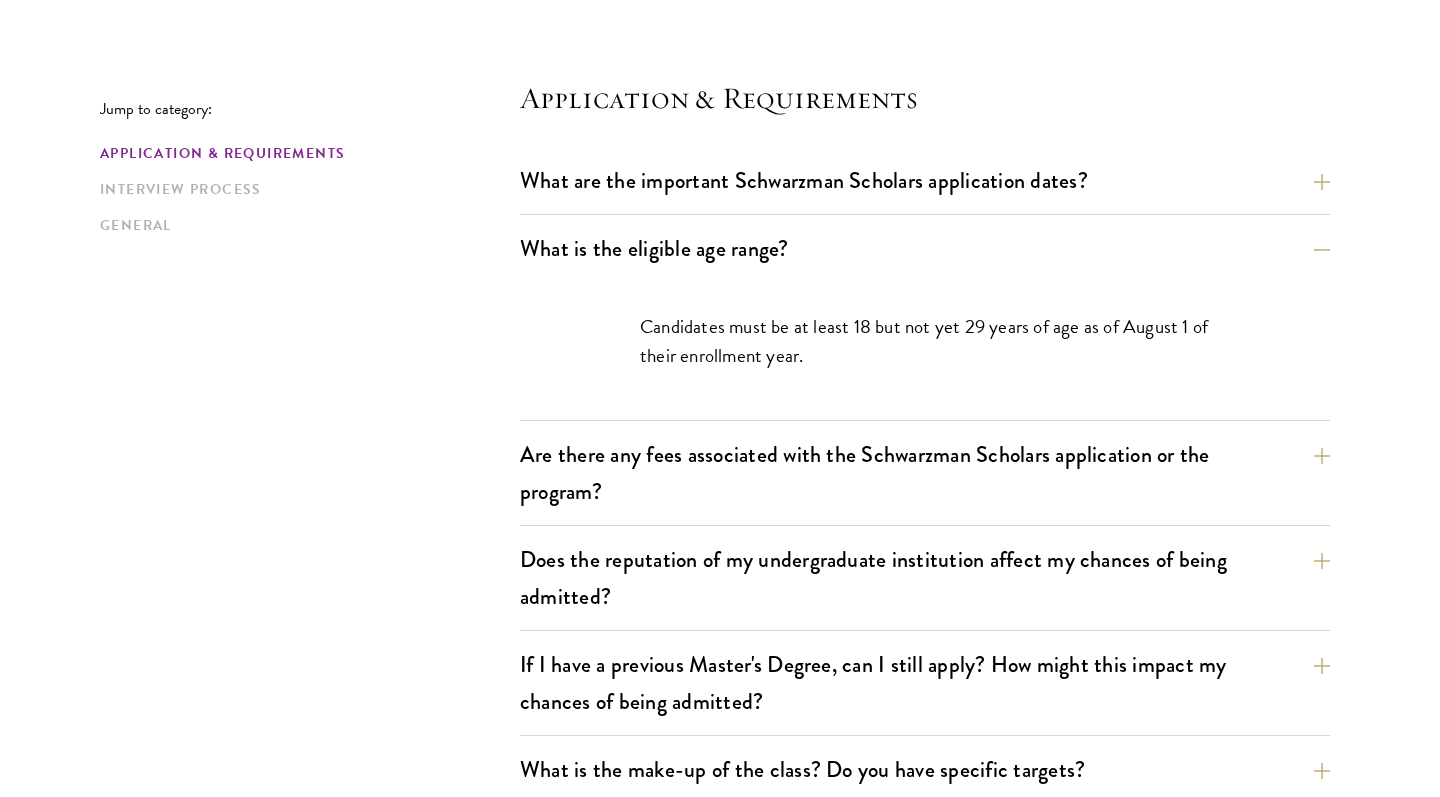 click on "Are there any fees associated with the Schwarzman Scholars application or the program?
There is no fee associated with applying to the program. Interview expenses, such as economy class air or train travel, group meals, and one night in a hotel if needed, are arranged and covered by the program. Expenses for Schwarzman Scholars are also fully covered by the program, including the following: tuition, fees, room and board, travel to and from Beijing at the beginning and end of the academic year, in-country study tours, required course books and supplies, a Lenovo laptop, health insurance, and a personal stipend." at bounding box center [925, 479] 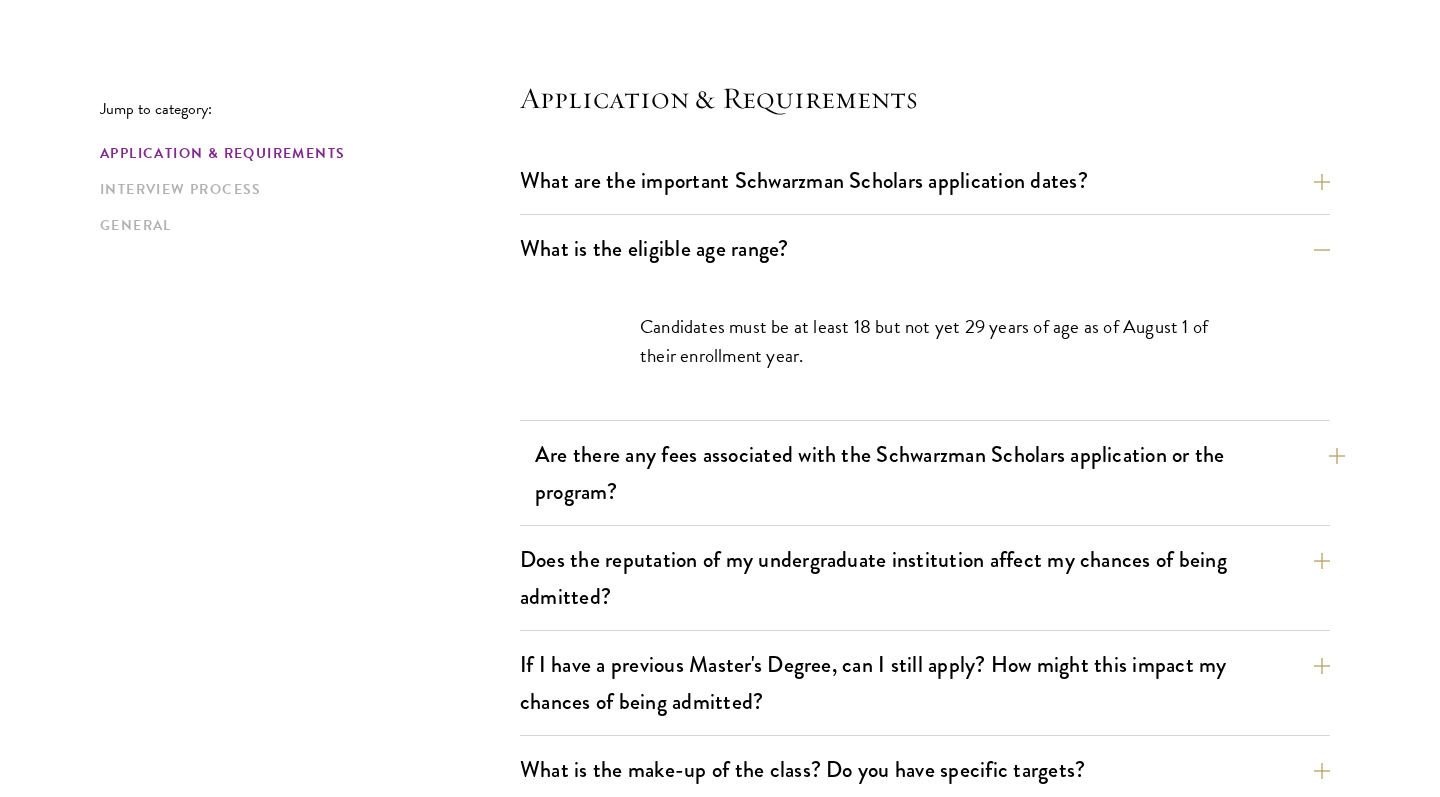 click on "Are there any fees associated with the Schwarzman Scholars application or the program?" at bounding box center (940, 473) 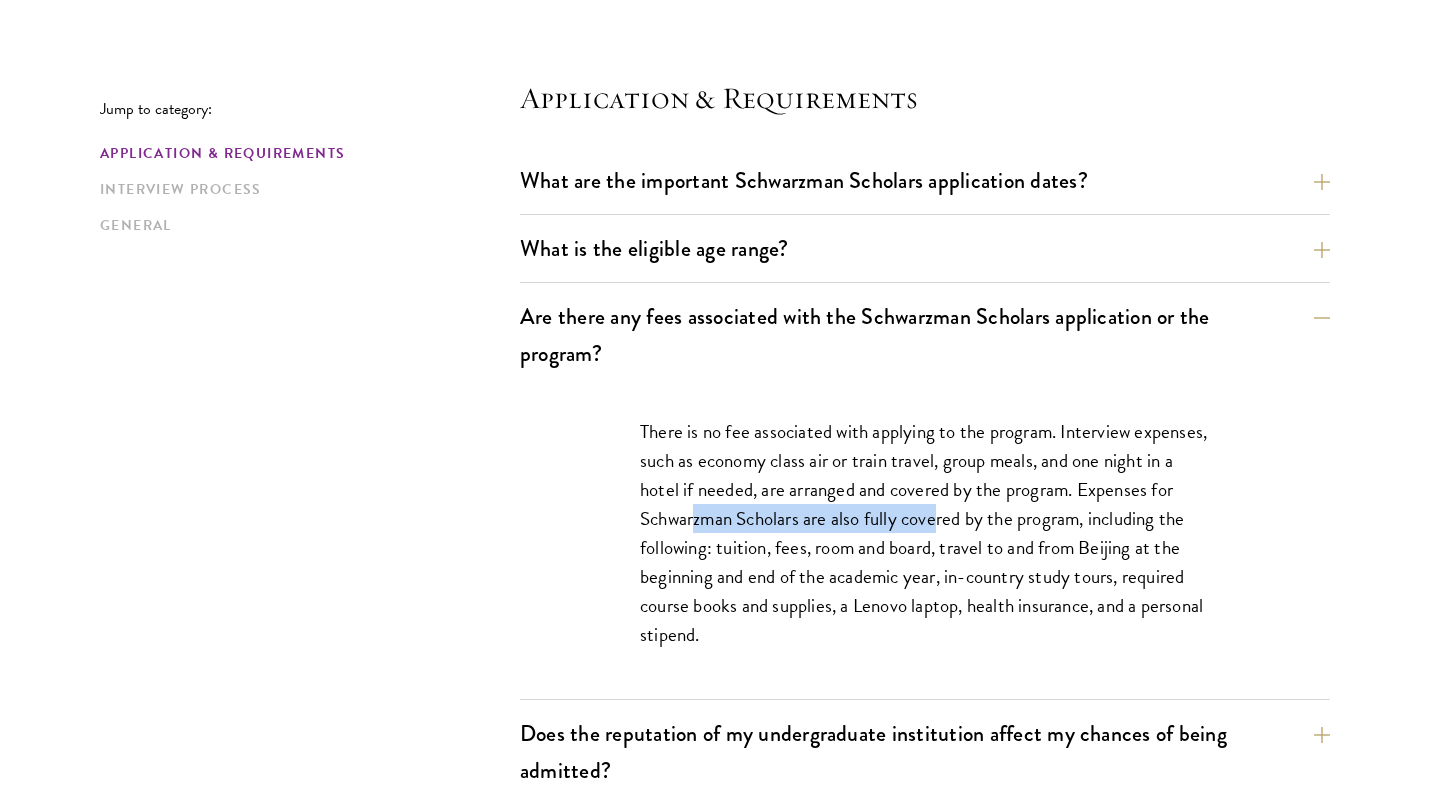 drag, startPoint x: 694, startPoint y: 521, endPoint x: 942, endPoint y: 512, distance: 248.16325 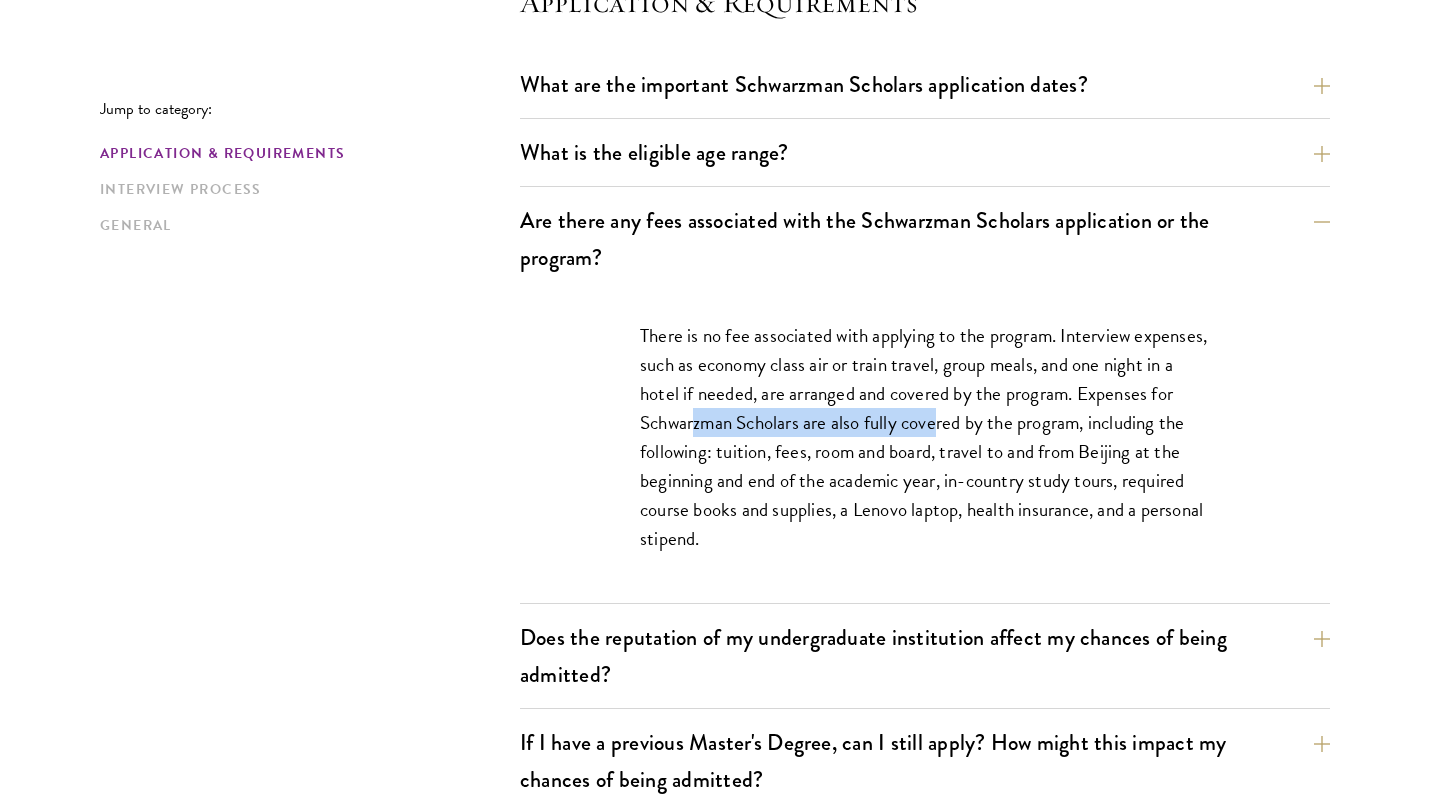 scroll, scrollTop: 628, scrollLeft: 0, axis: vertical 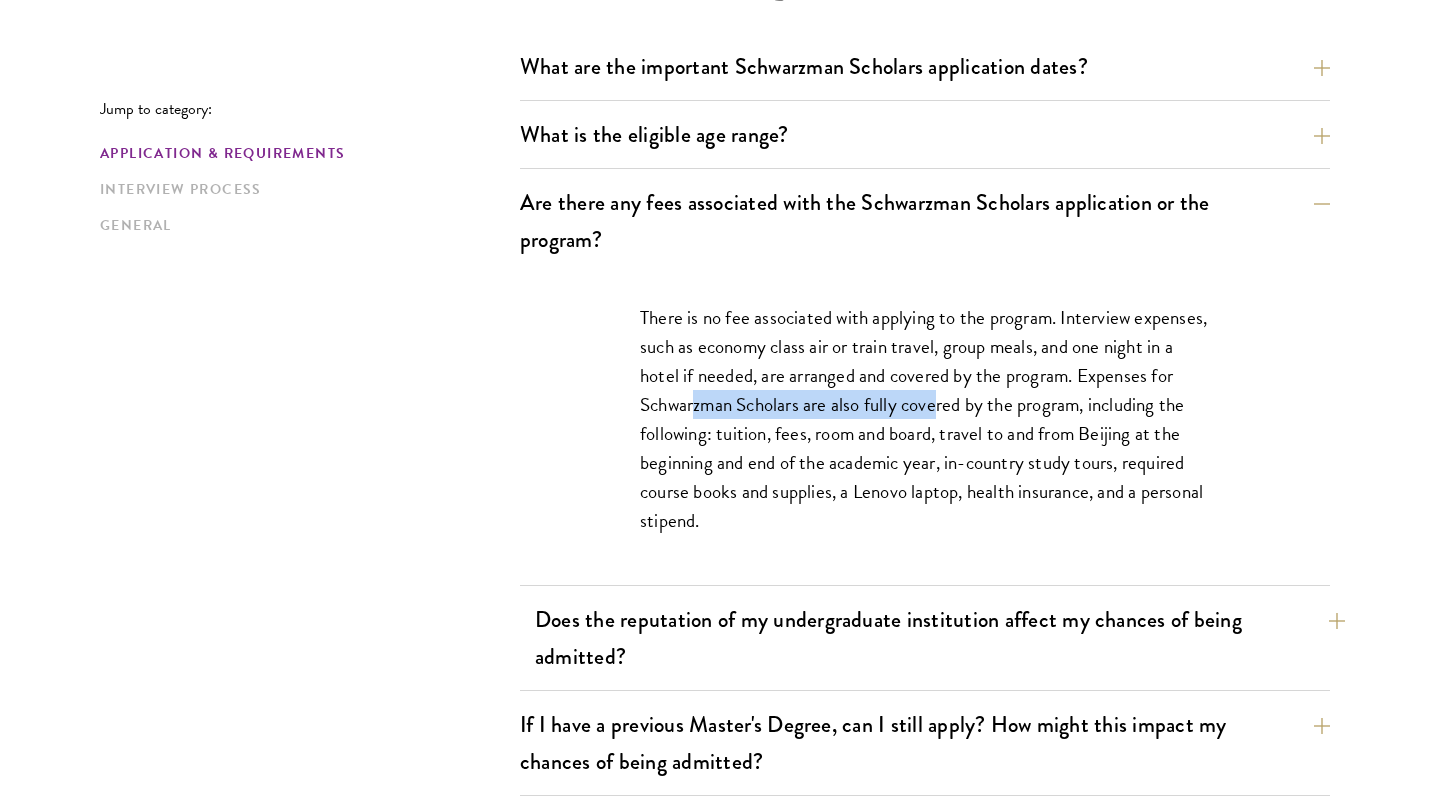 click on "Does the reputation of my undergraduate institution affect my chances of being admitted?" at bounding box center (940, 638) 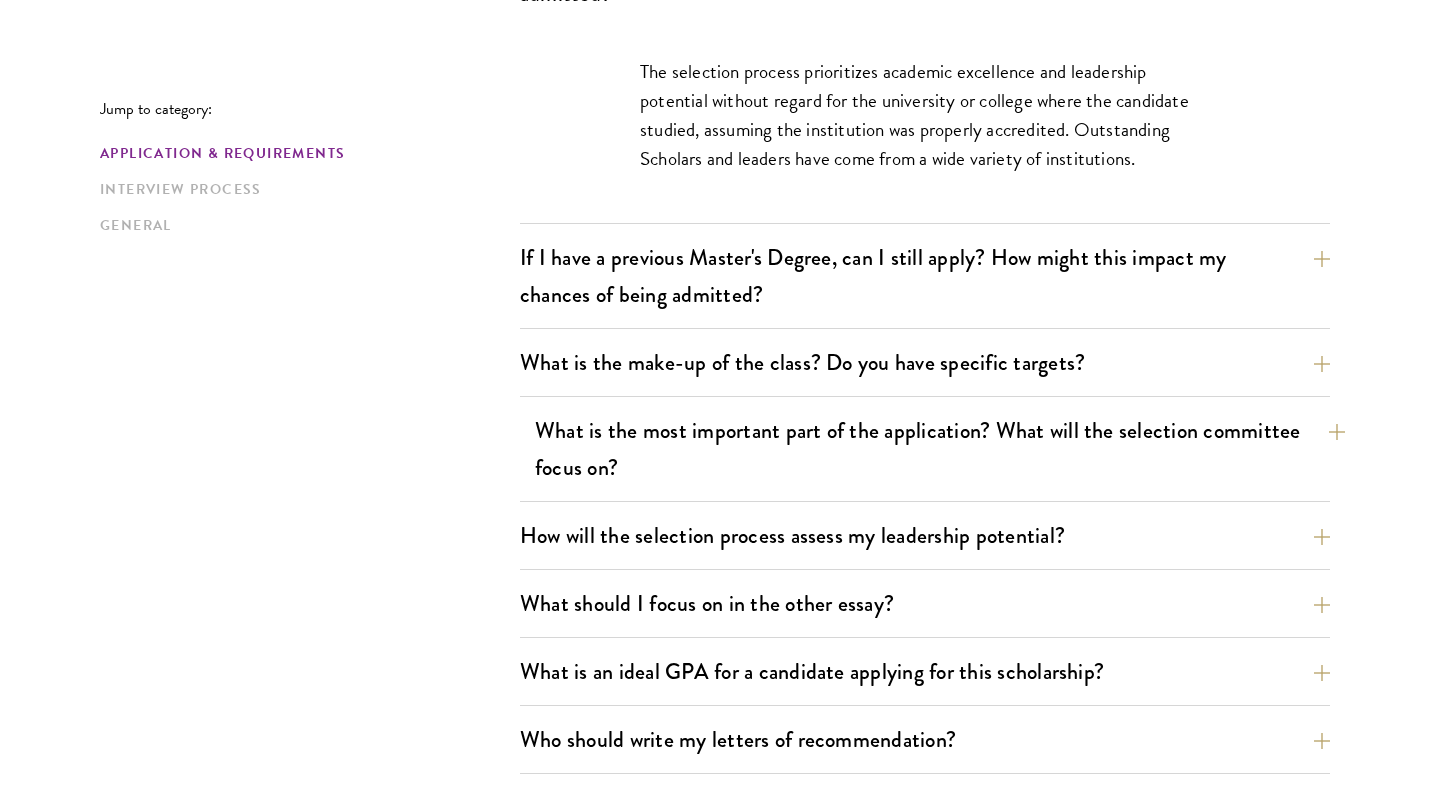 scroll, scrollTop: 996, scrollLeft: 0, axis: vertical 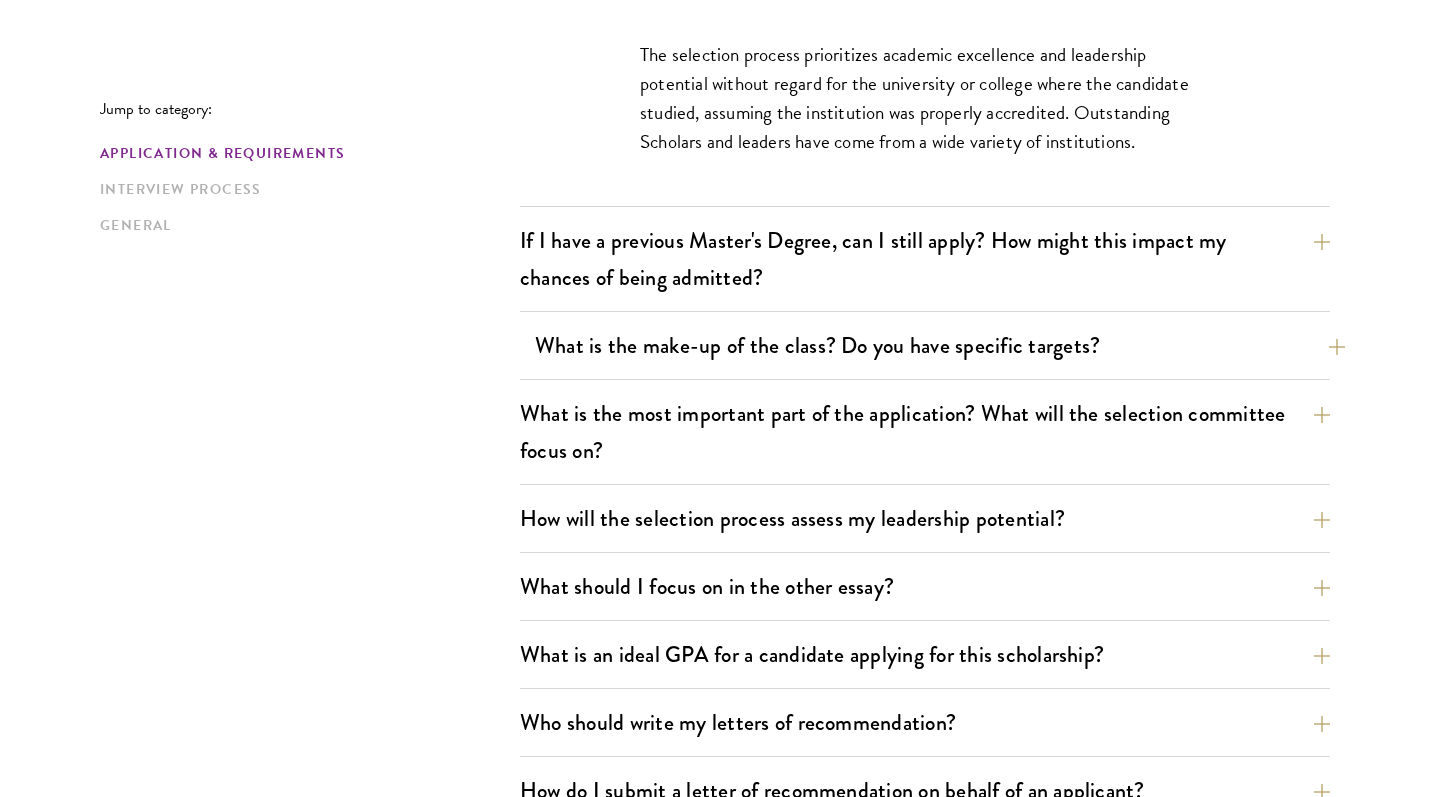 click on "What is the make-up of the class? Do you have specific targets?" at bounding box center (940, 345) 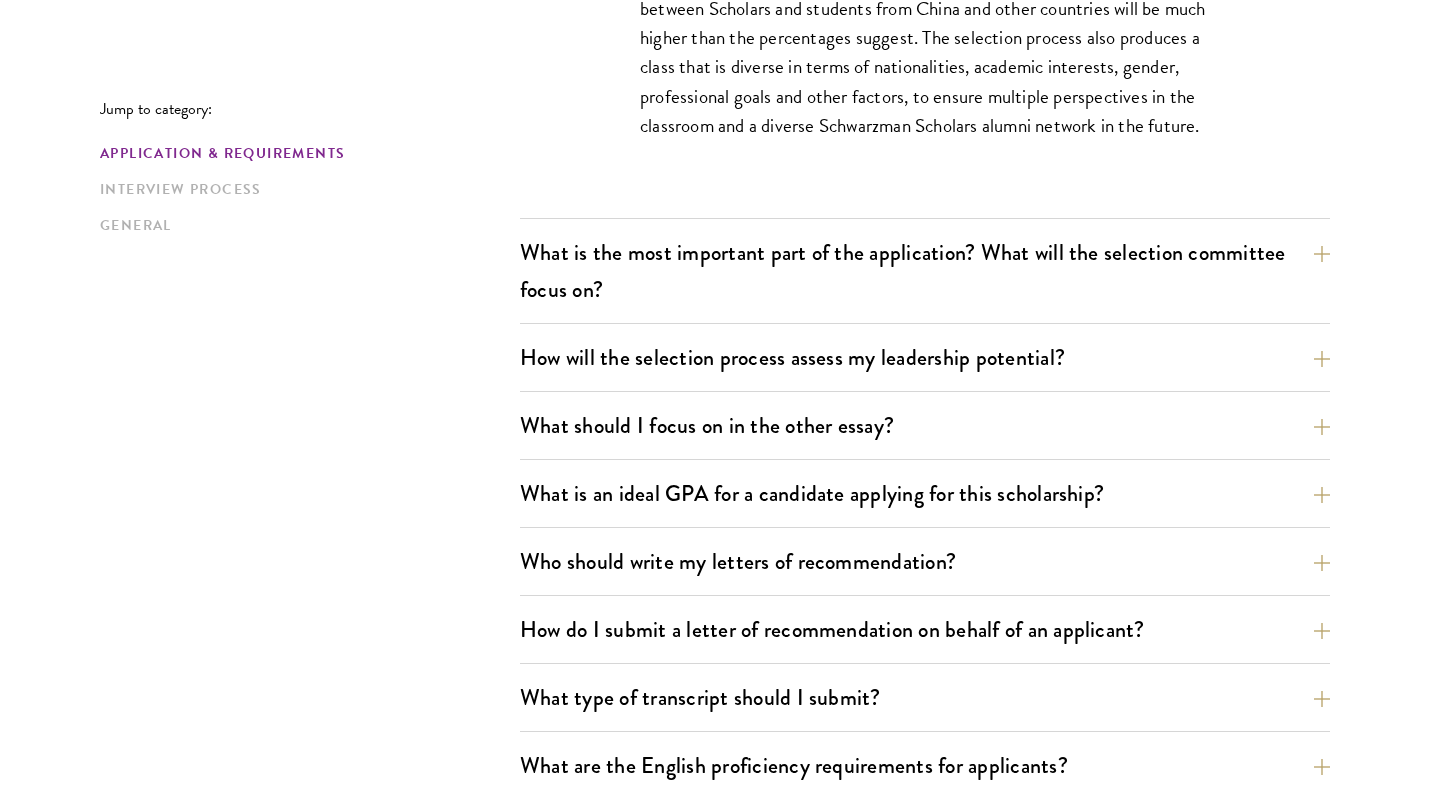 scroll, scrollTop: 1368, scrollLeft: 0, axis: vertical 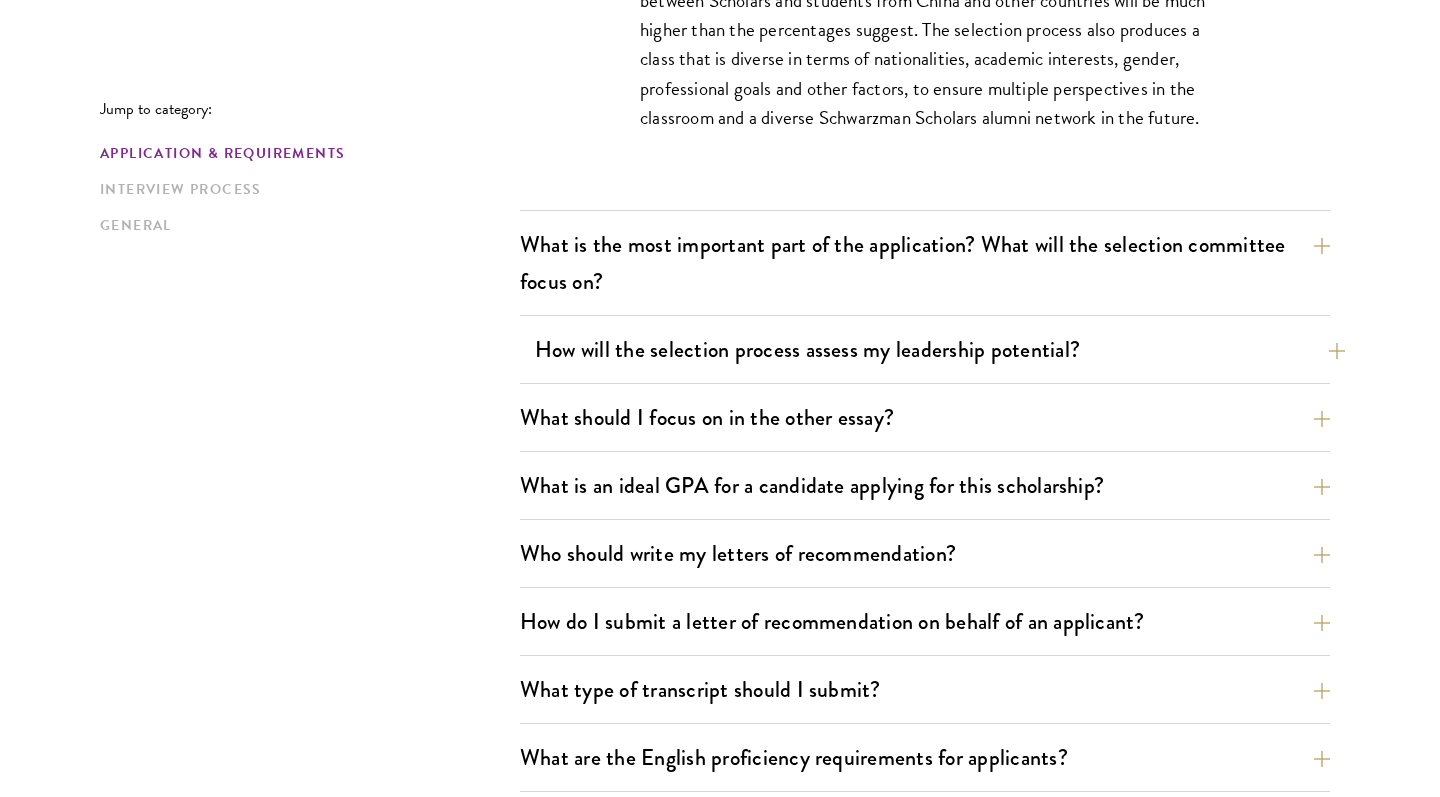 click on "How will the selection process assess my leadership potential?" at bounding box center (940, 349) 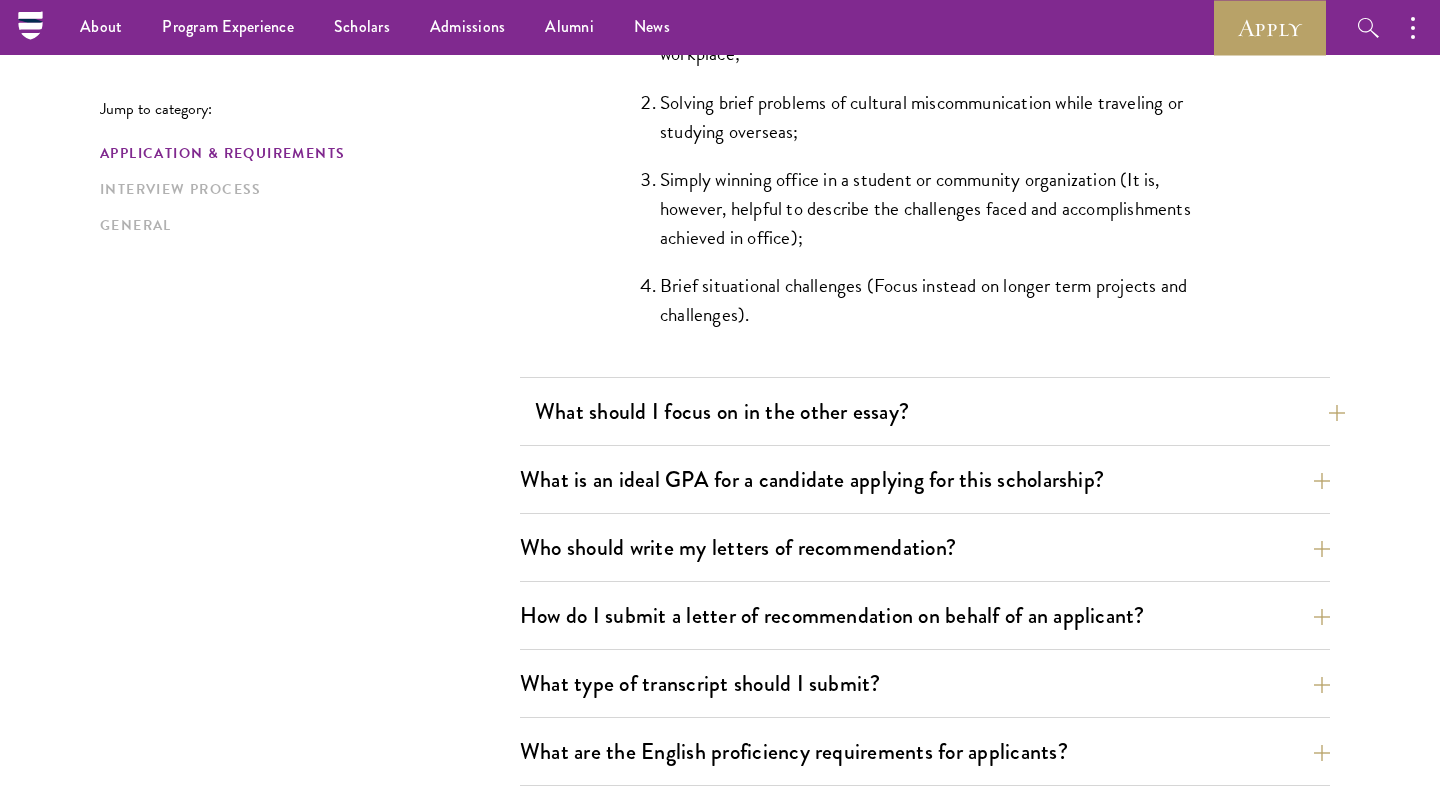 scroll, scrollTop: 2027, scrollLeft: 0, axis: vertical 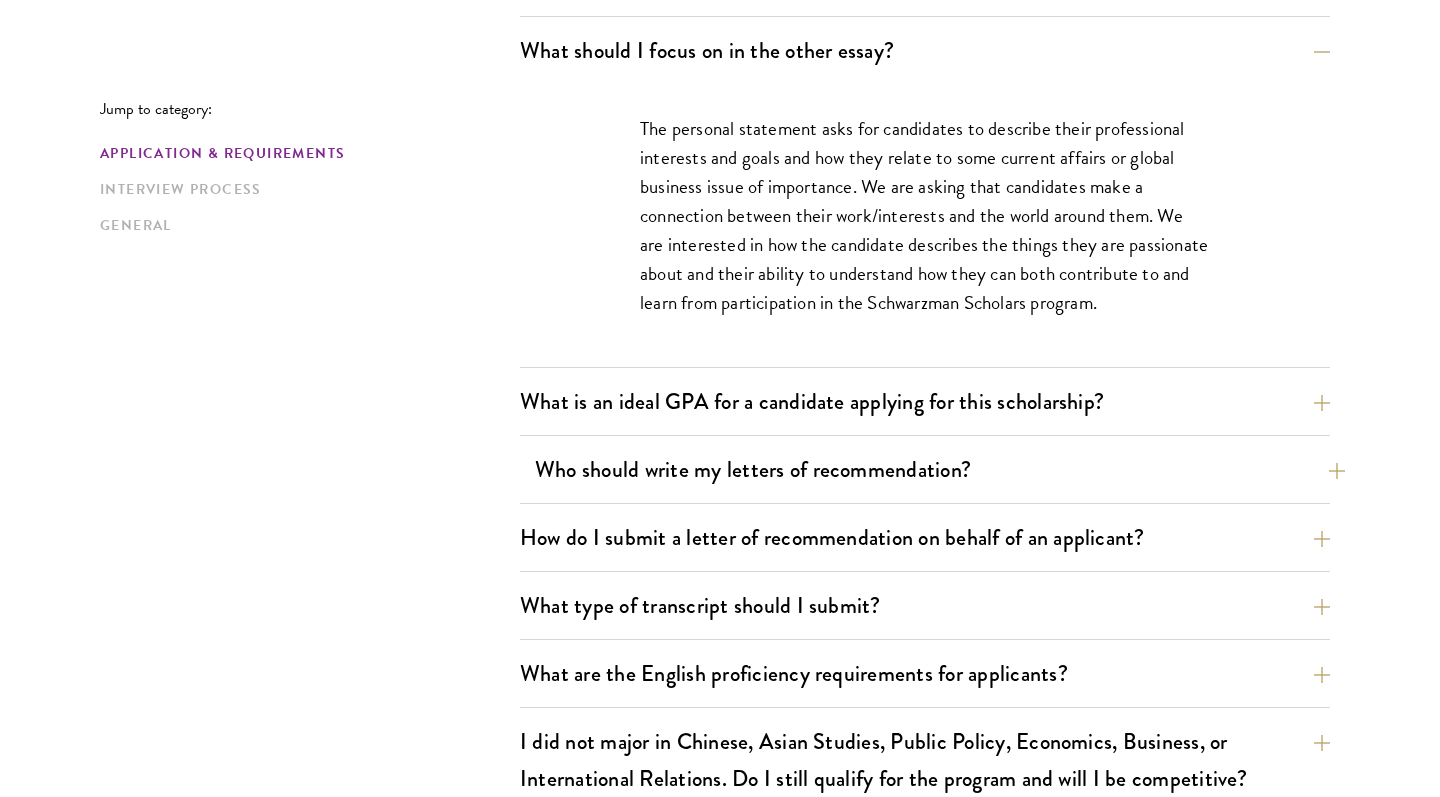 click on "Who should write my letters of recommendation?" at bounding box center [940, 469] 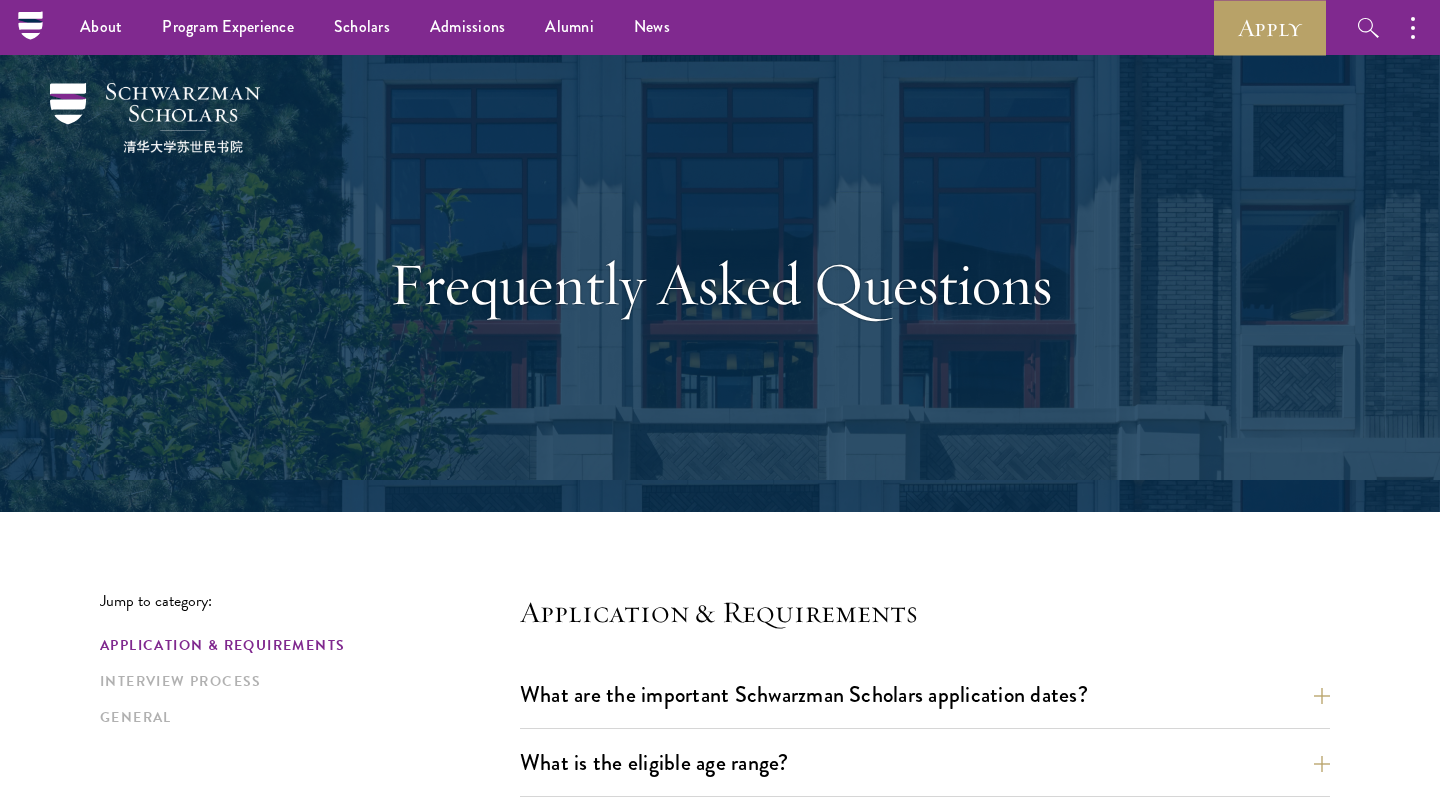 scroll, scrollTop: 0, scrollLeft: 0, axis: both 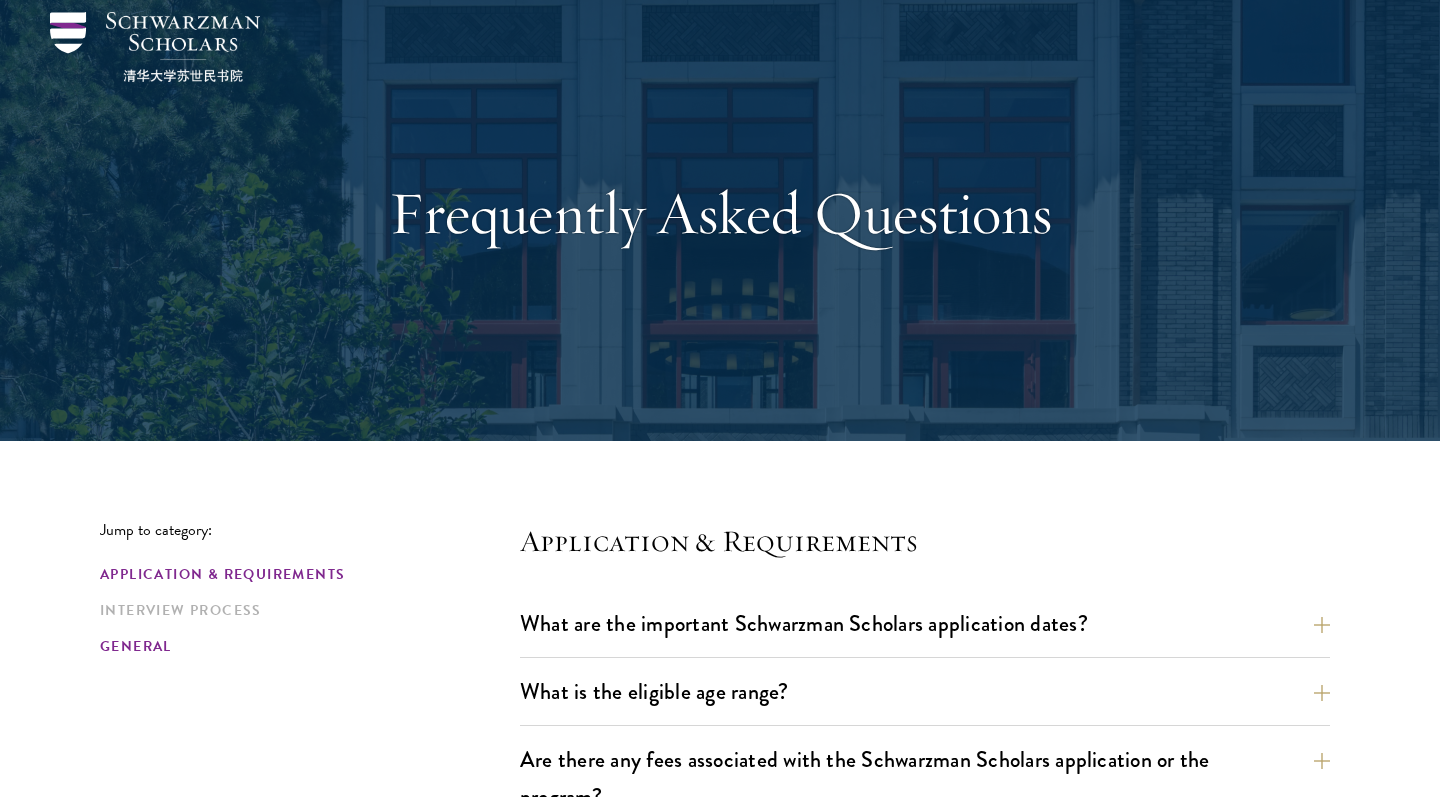 click on "General" at bounding box center (304, 646) 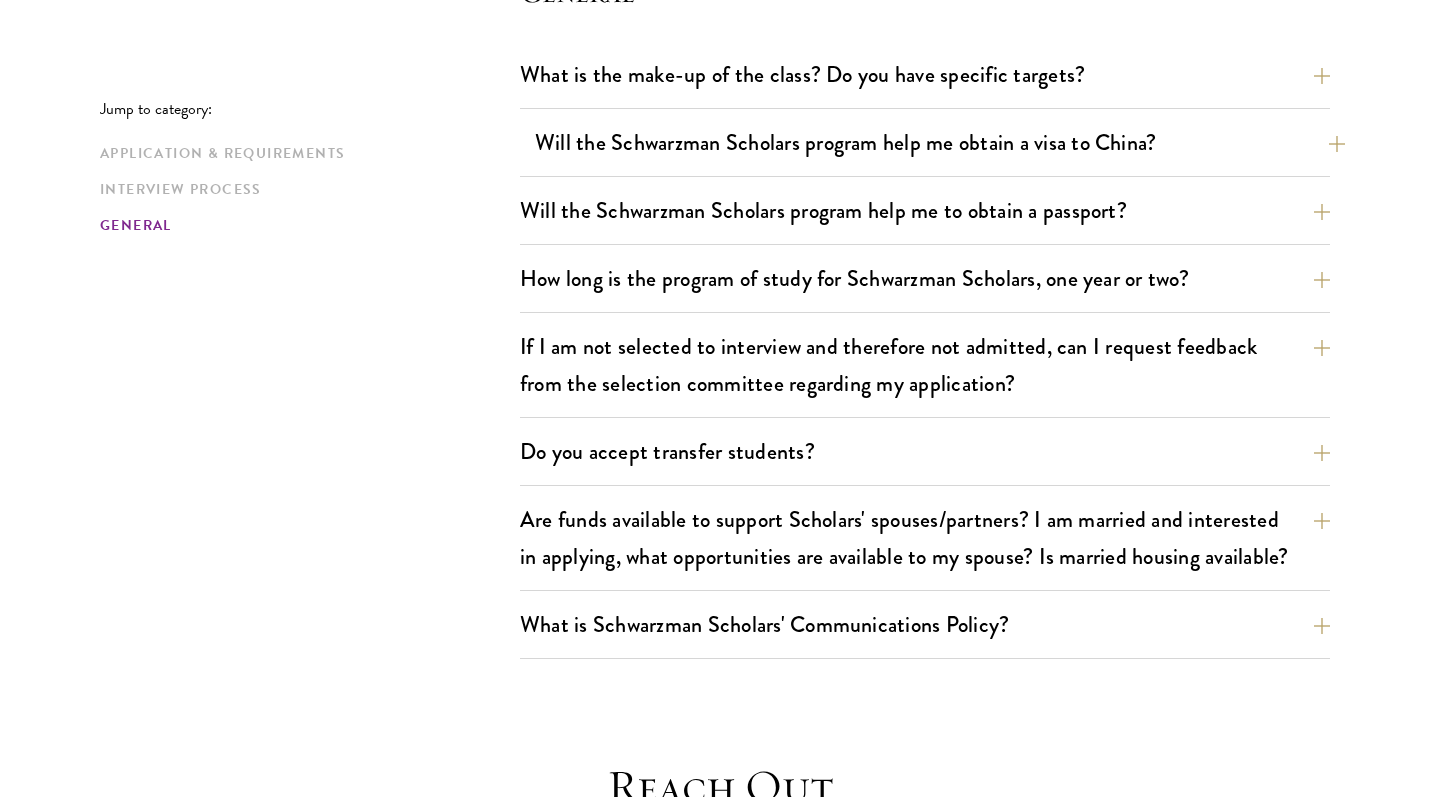 scroll, scrollTop: 3941, scrollLeft: 0, axis: vertical 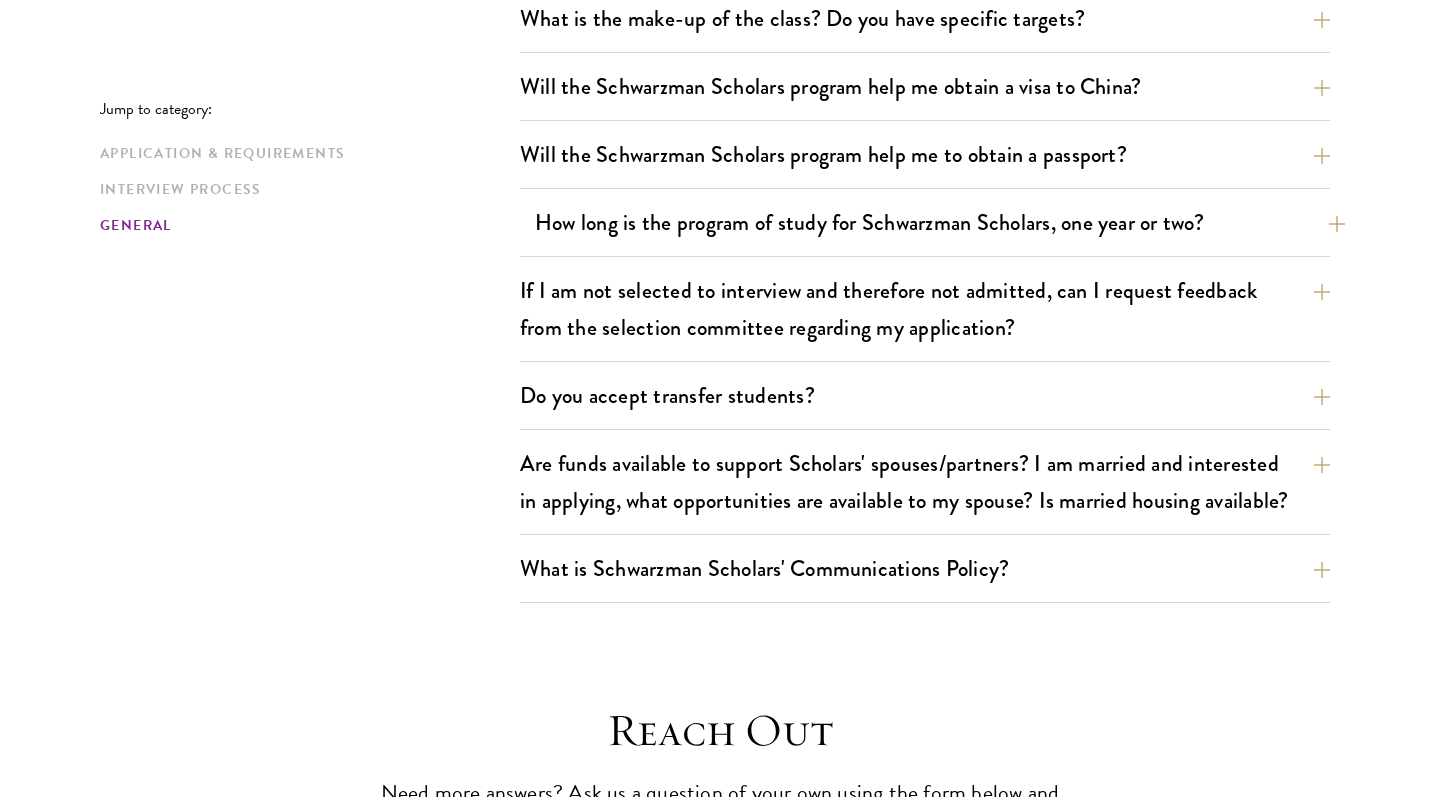 click on "How long is the program of study for Schwarzman Scholars, one year or two?" at bounding box center (940, 222) 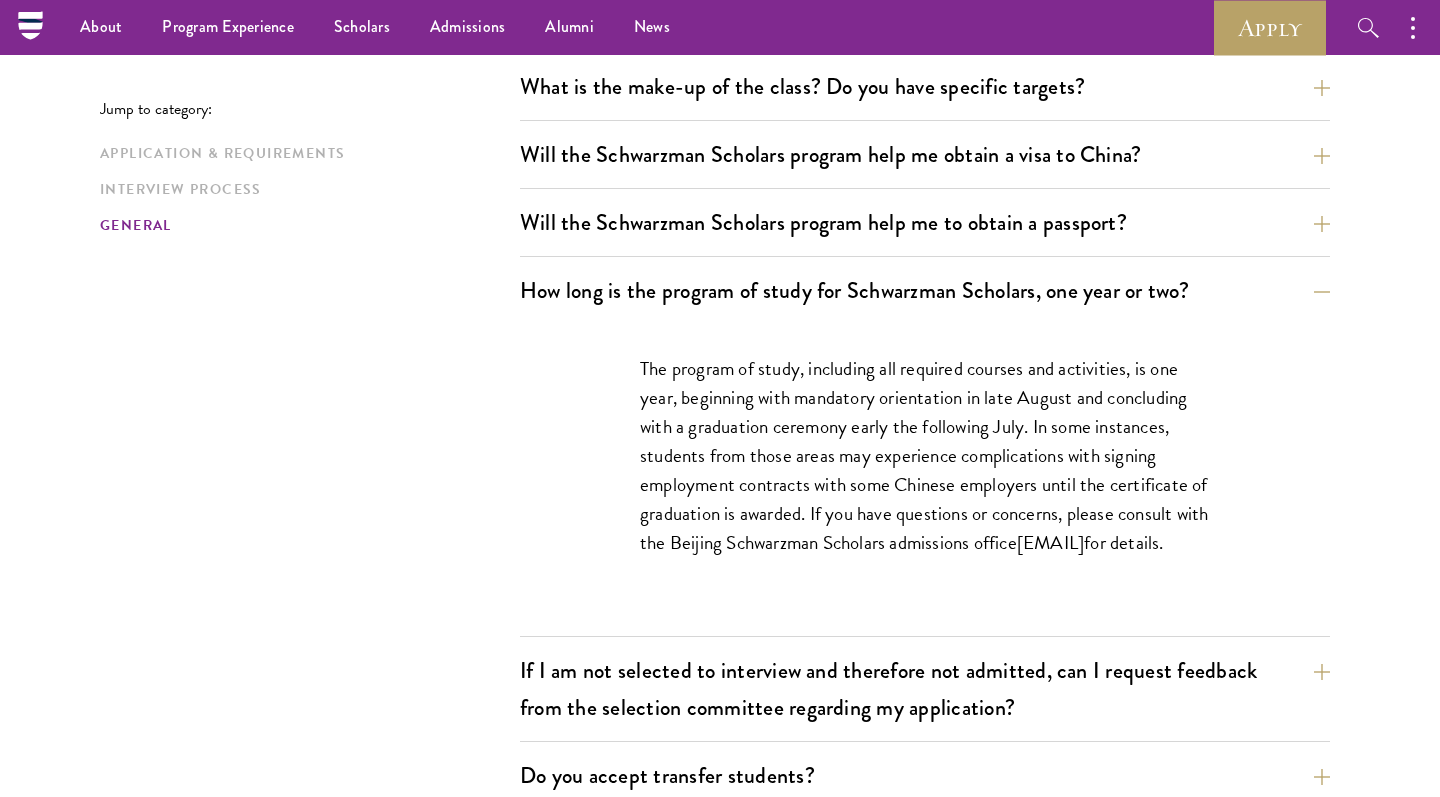 scroll, scrollTop: 2863, scrollLeft: 0, axis: vertical 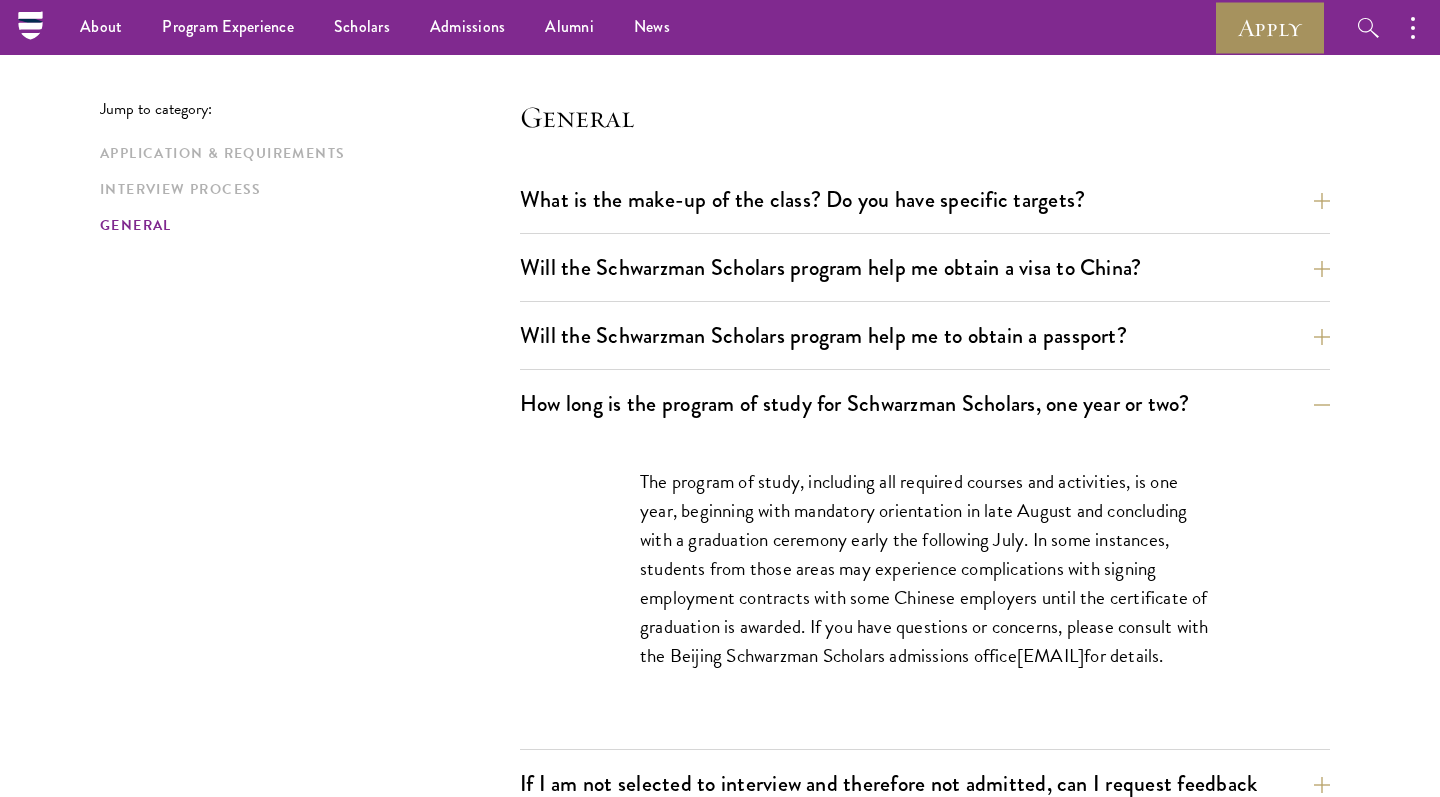 click on "Apply" at bounding box center (1270, 27) 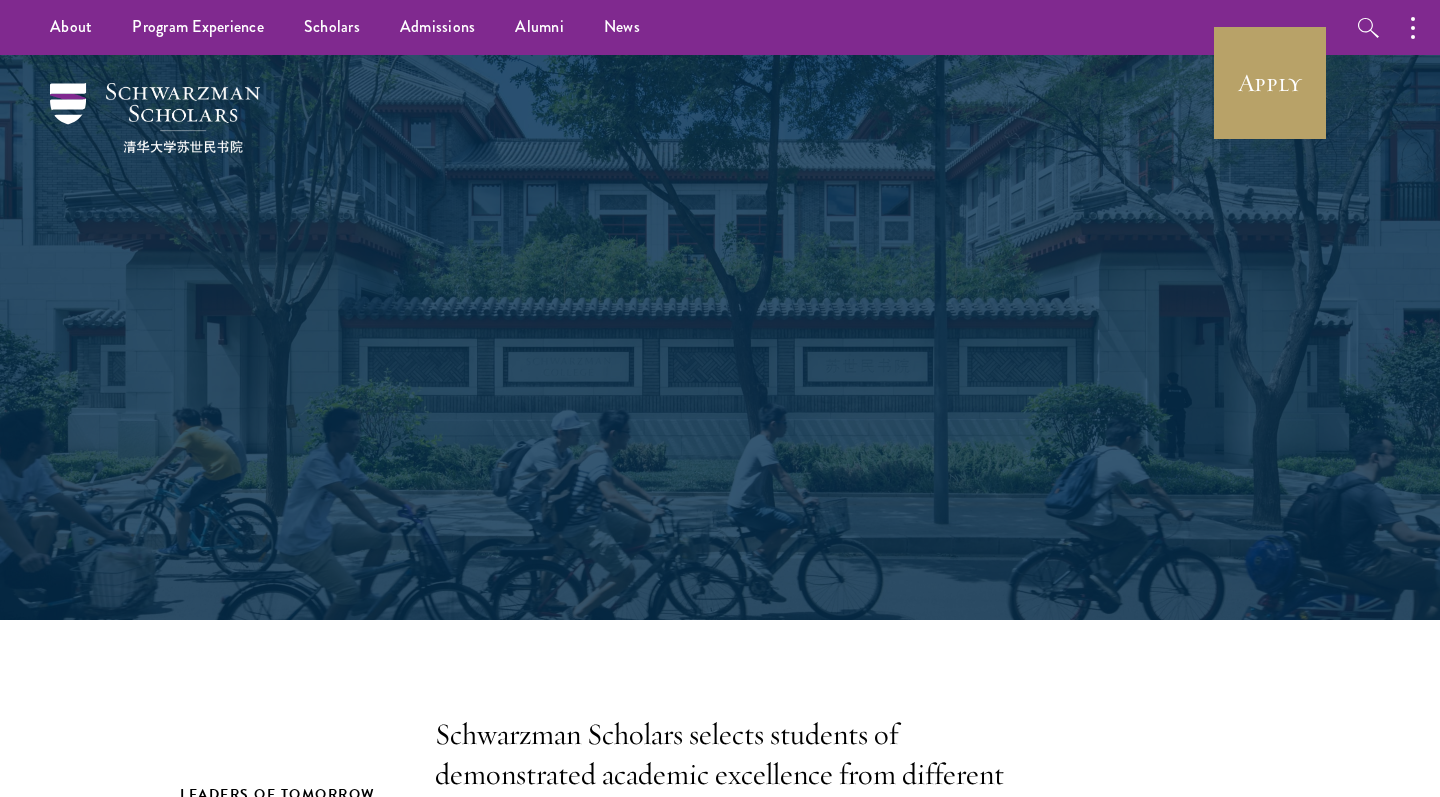 scroll, scrollTop: 0, scrollLeft: 0, axis: both 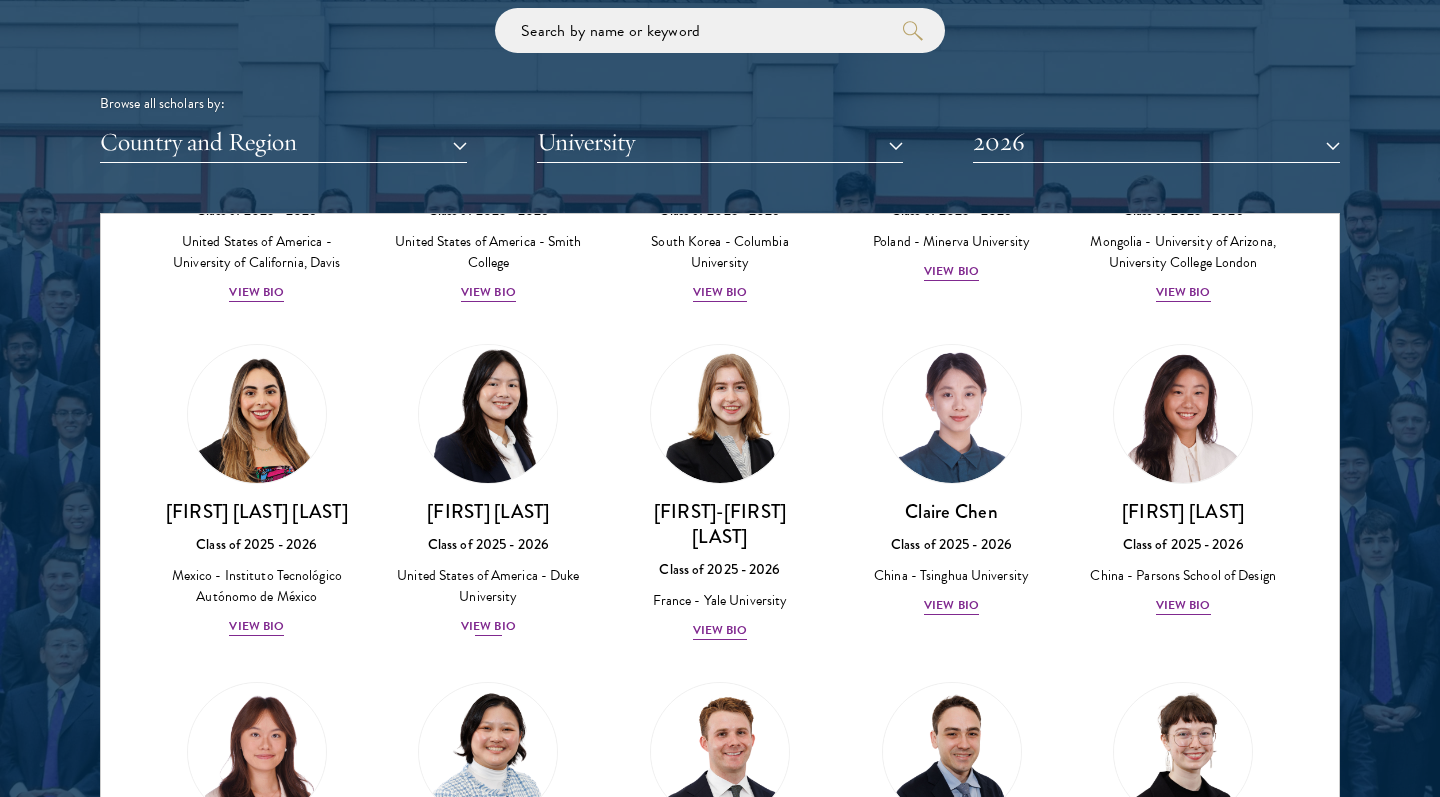 click on "[FIRST] [LAST]
Class of 2025 - 2026
[COUNTRY] - [UNIVERSITY]
View Bio" at bounding box center (489, 491) 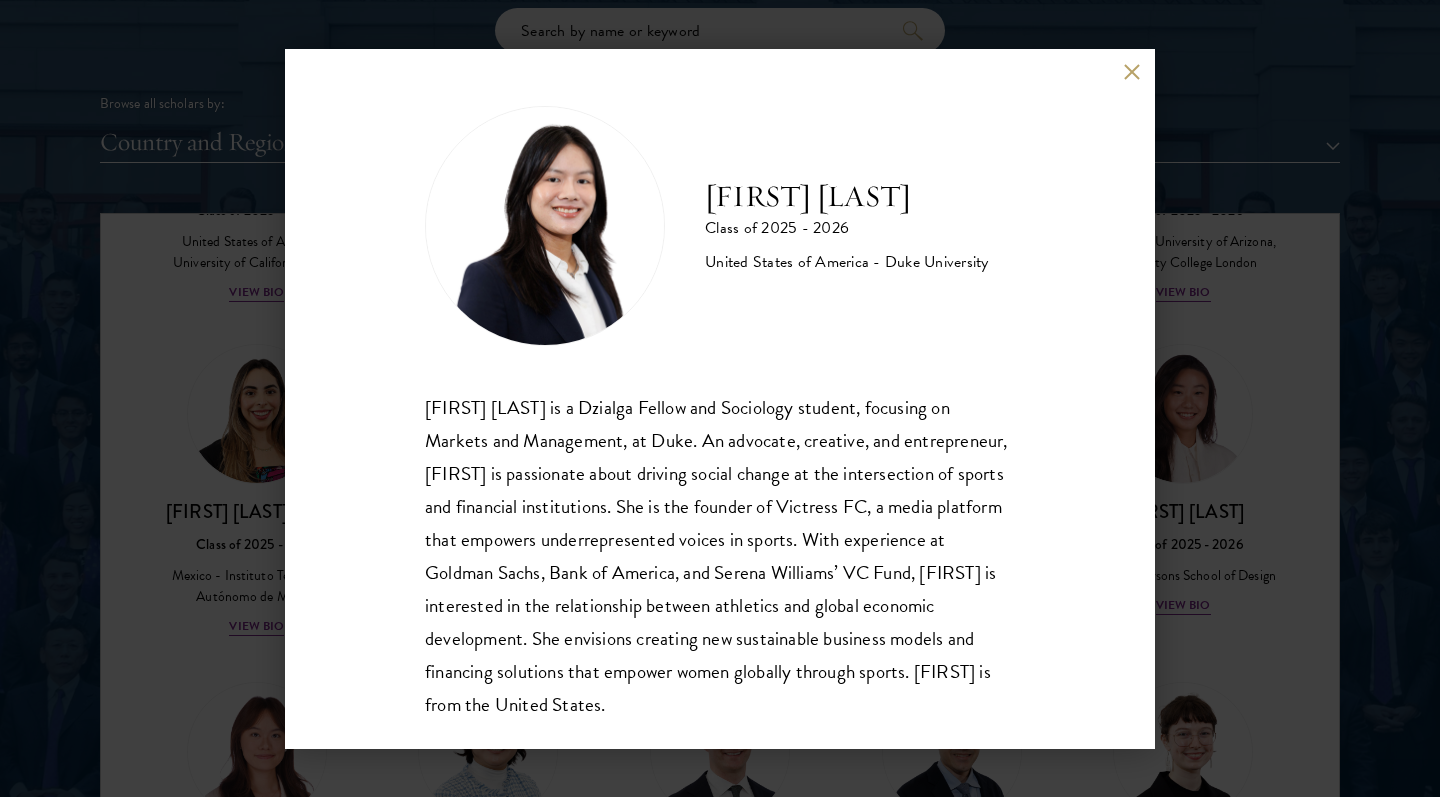scroll, scrollTop: 2, scrollLeft: 0, axis: vertical 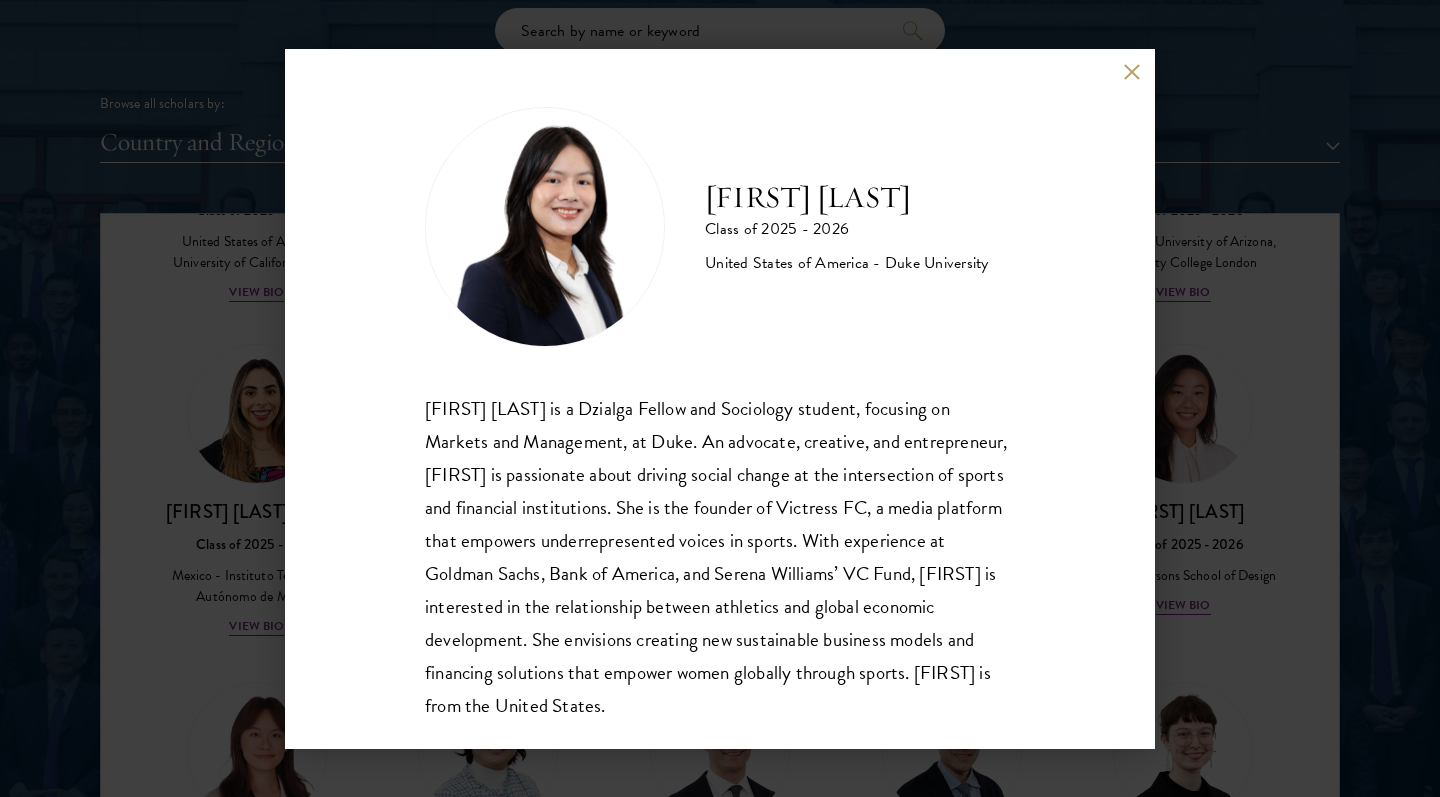 click on "[FIRST] [LAST] is a Dzialga Fellow and Sociology student, focusing on Markets and Management, at [UNIVERSITY]. An advocate, creative, and entrepreneur, [FIRST] is passionate about driving social change at the intersection of sports and financial institutions. She is the founder of Victress FC, a media platform that empowers underrepresented voices in sports. With experience at Goldman Sachs, Bank of America, and Serena Williams’ VC Fund, [FIRST] is interested in the relationship between athletics and global economic development. She envisions creating new sustainable business models and financing solutions that empower women globally through sports. [FIRST] is from the [COUNTRY]." at bounding box center (720, 398) 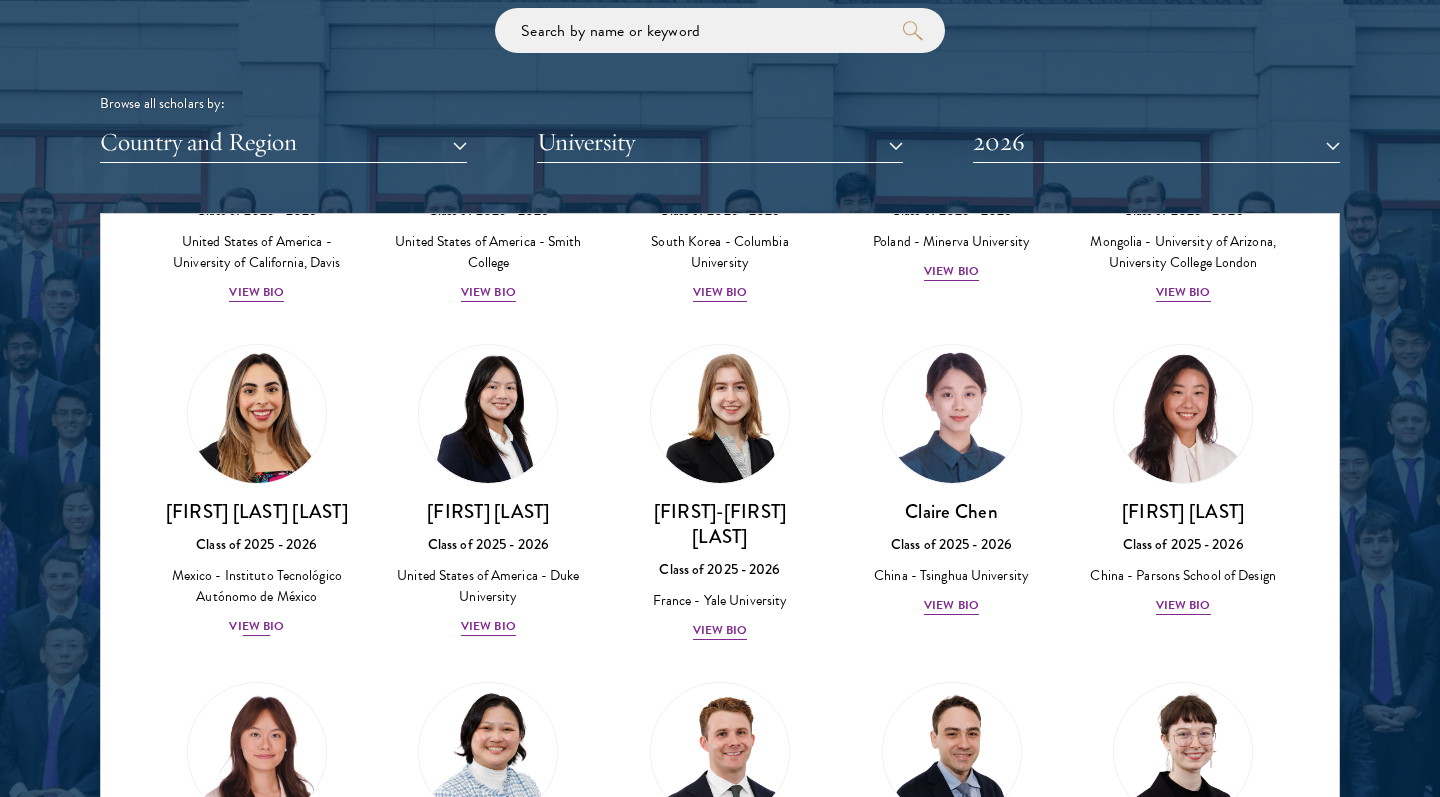 click on "[FIRST] [LAST] [LAST]" at bounding box center (257, 511) 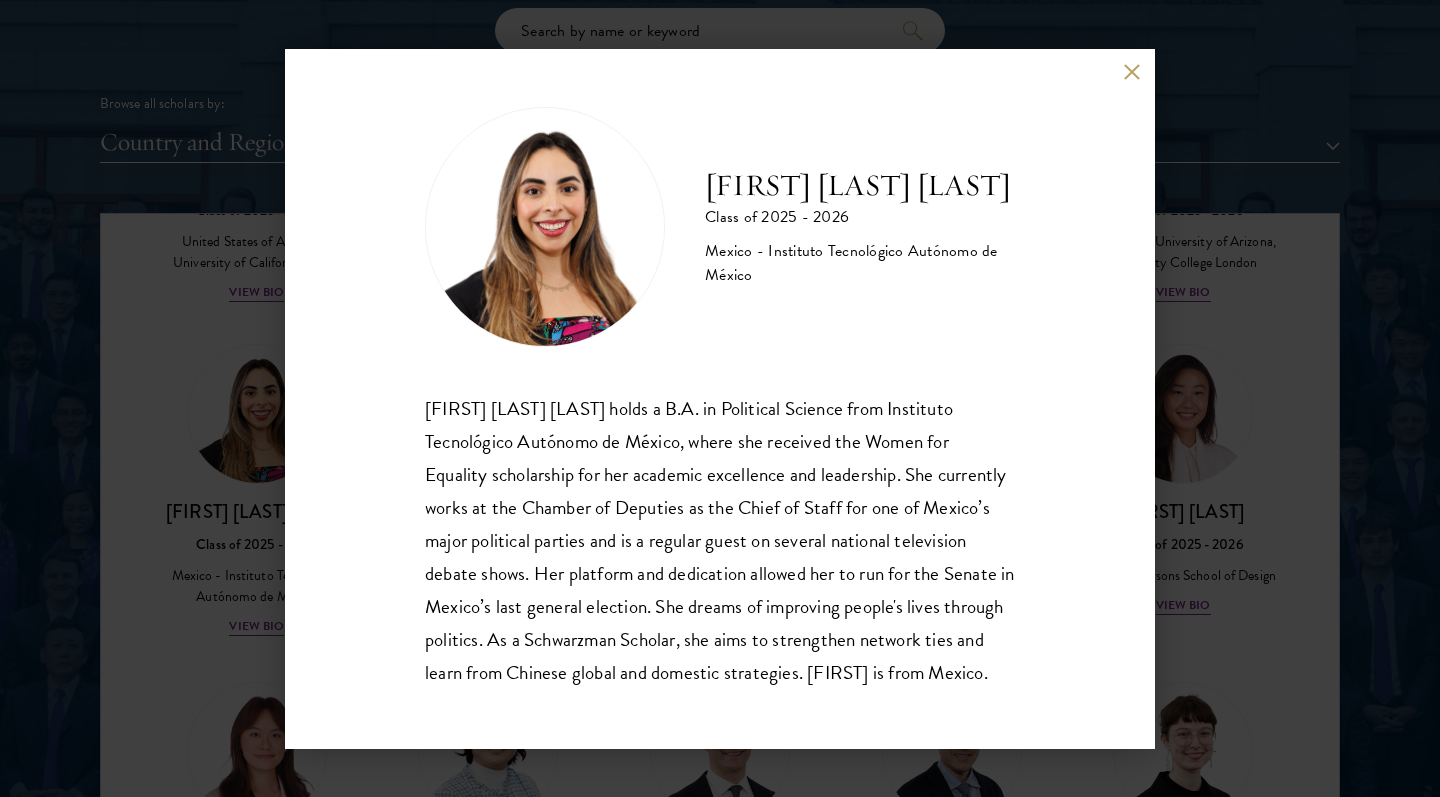 scroll, scrollTop: 35, scrollLeft: 0, axis: vertical 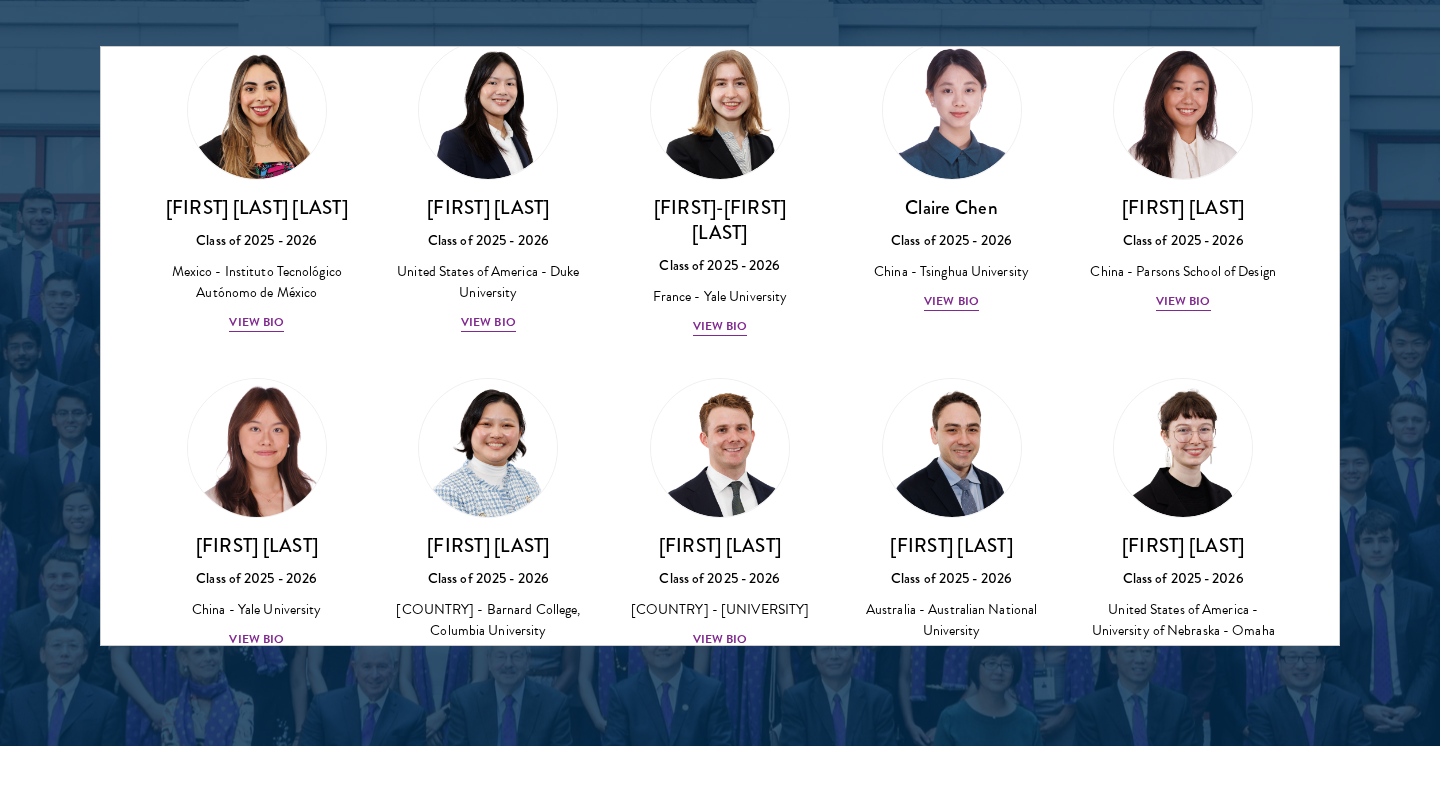 click on "[FIRST] [LAST]" at bounding box center (257, 545) 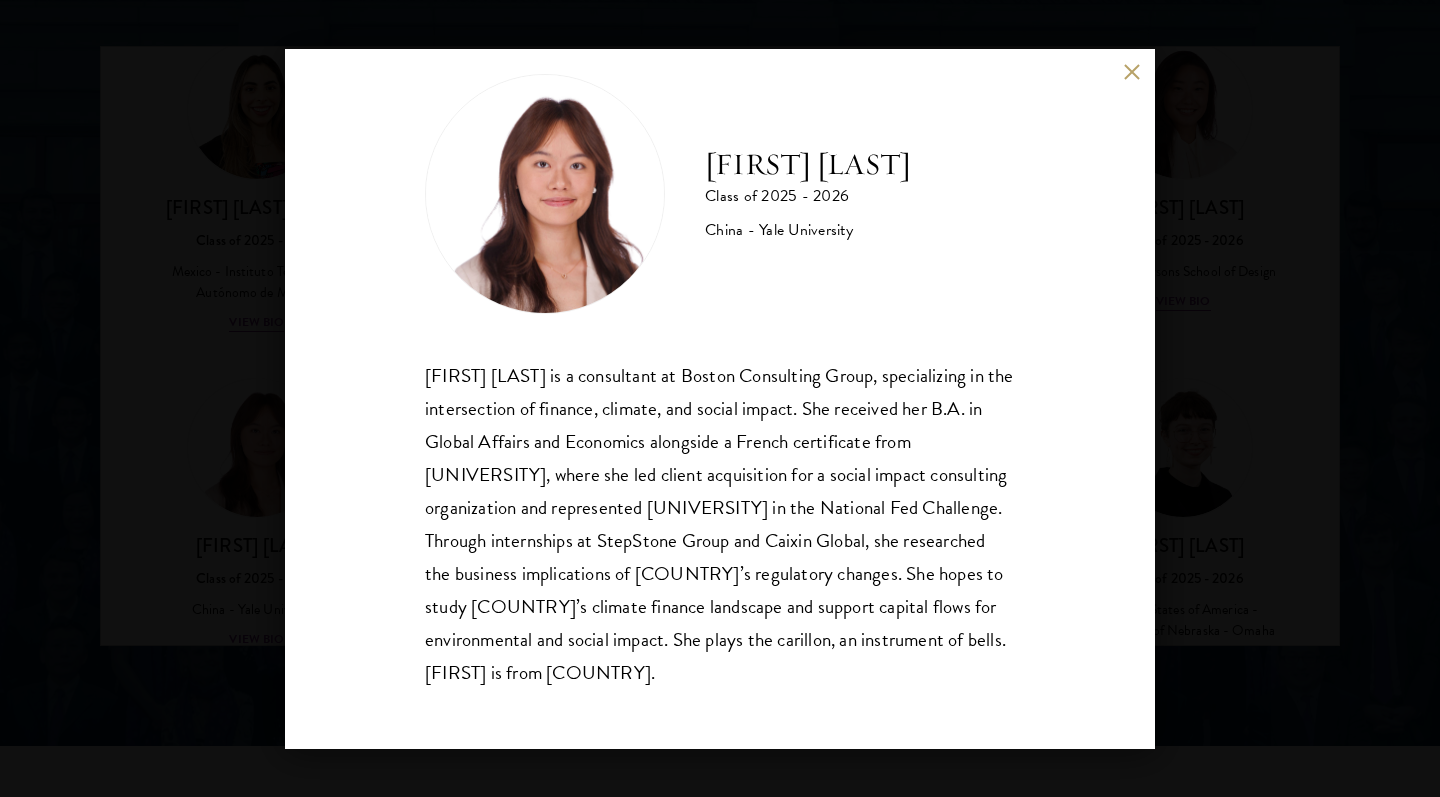 scroll, scrollTop: 35, scrollLeft: 0, axis: vertical 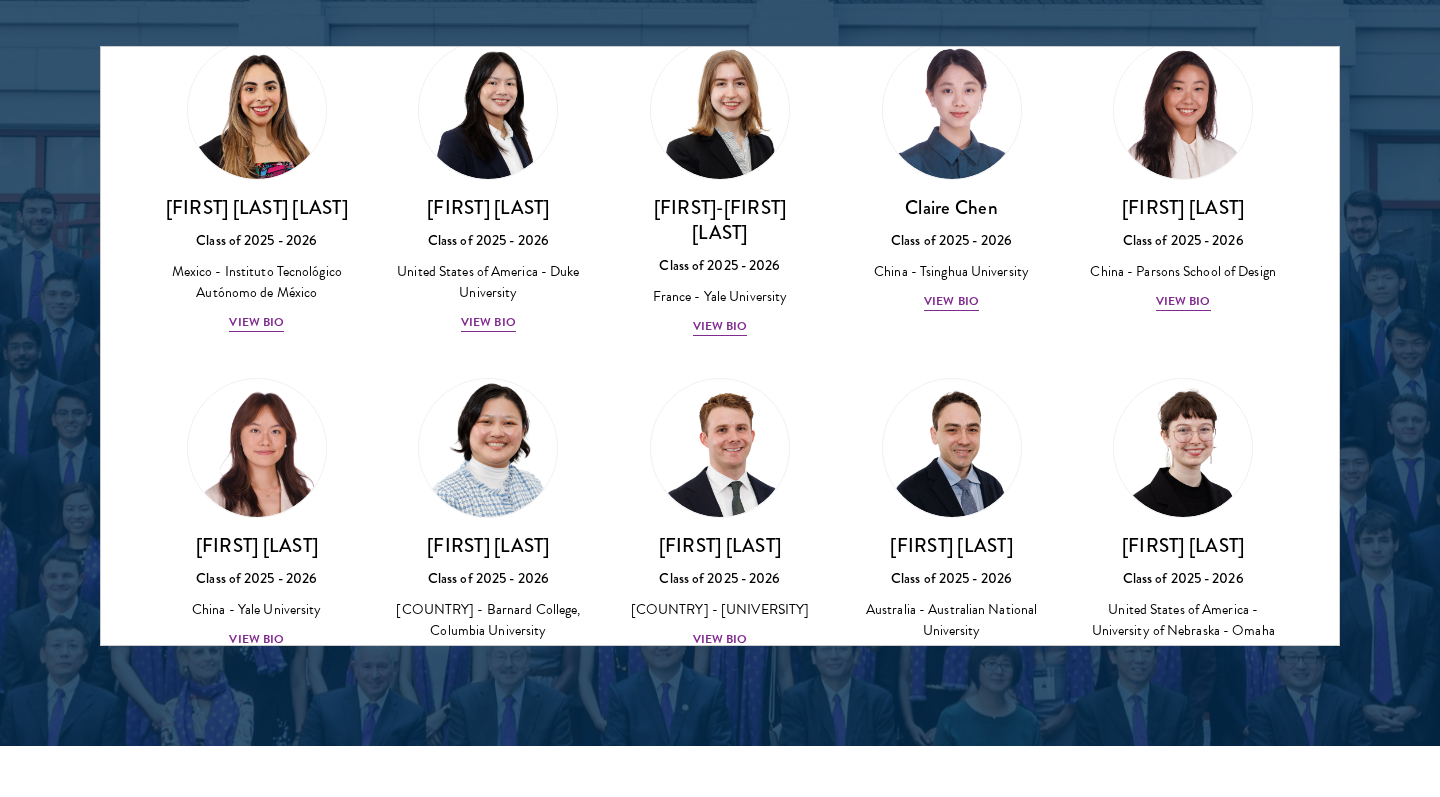 click at bounding box center [488, 448] 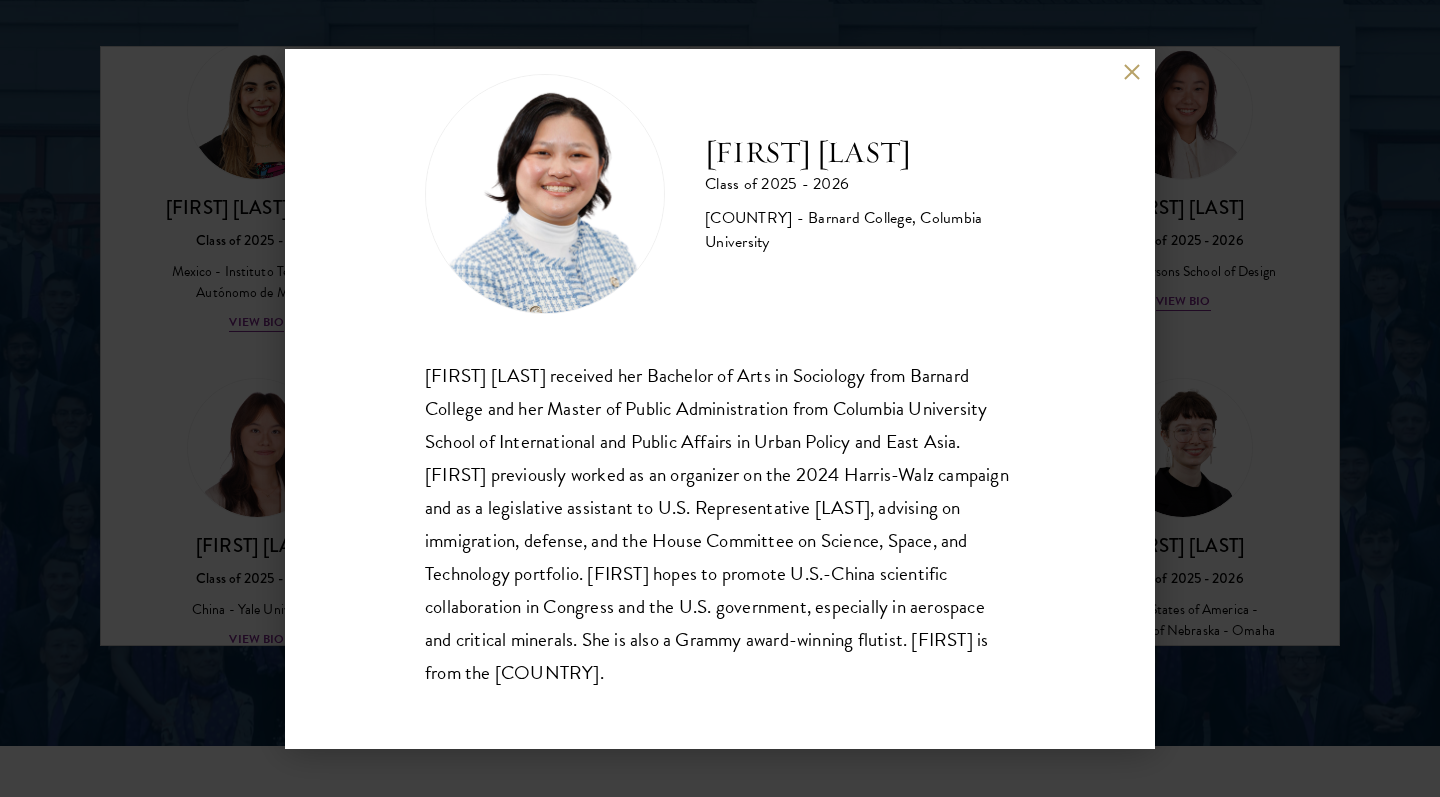 scroll, scrollTop: 35, scrollLeft: 0, axis: vertical 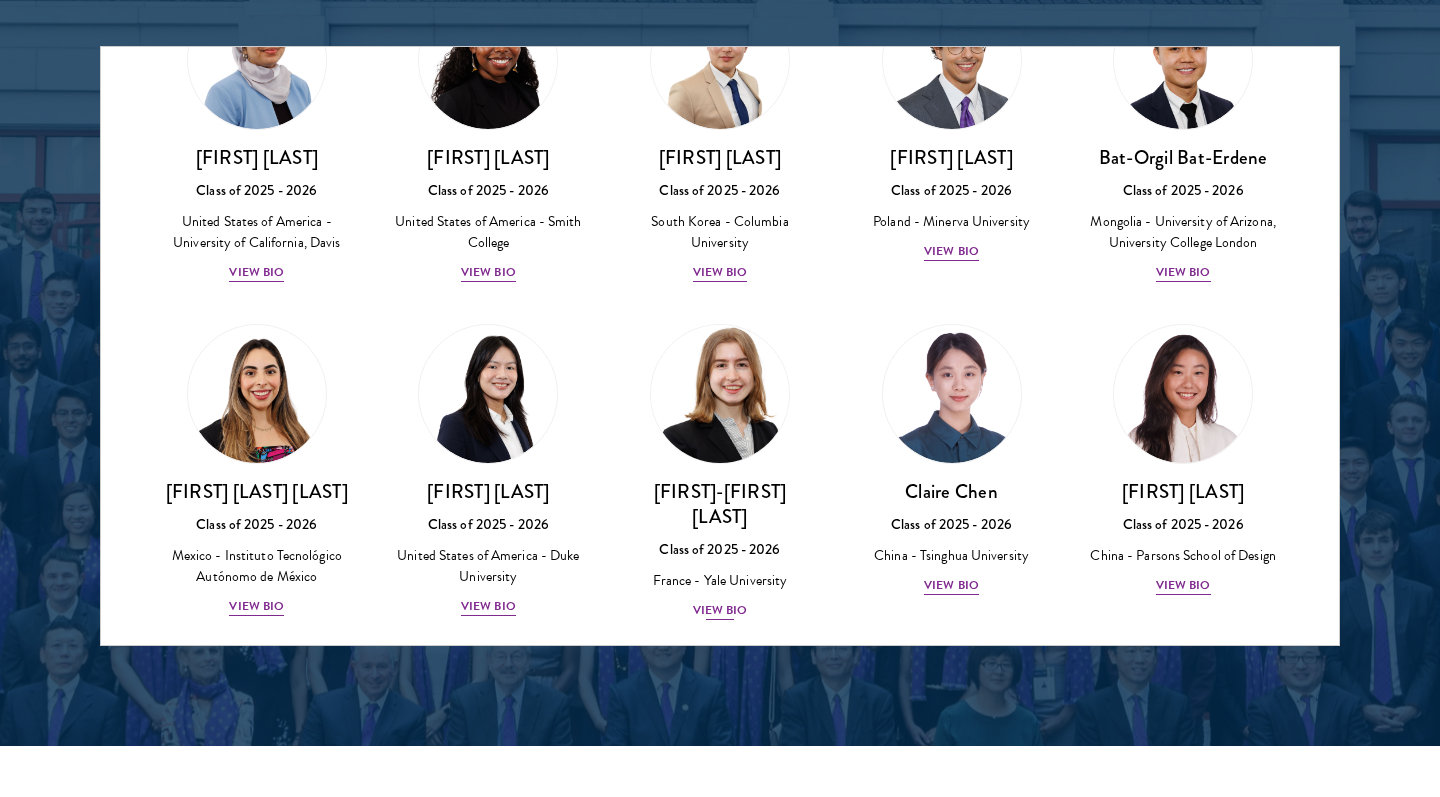 click on "[FIRST]-[FIRST] [LAST]" at bounding box center (720, 504) 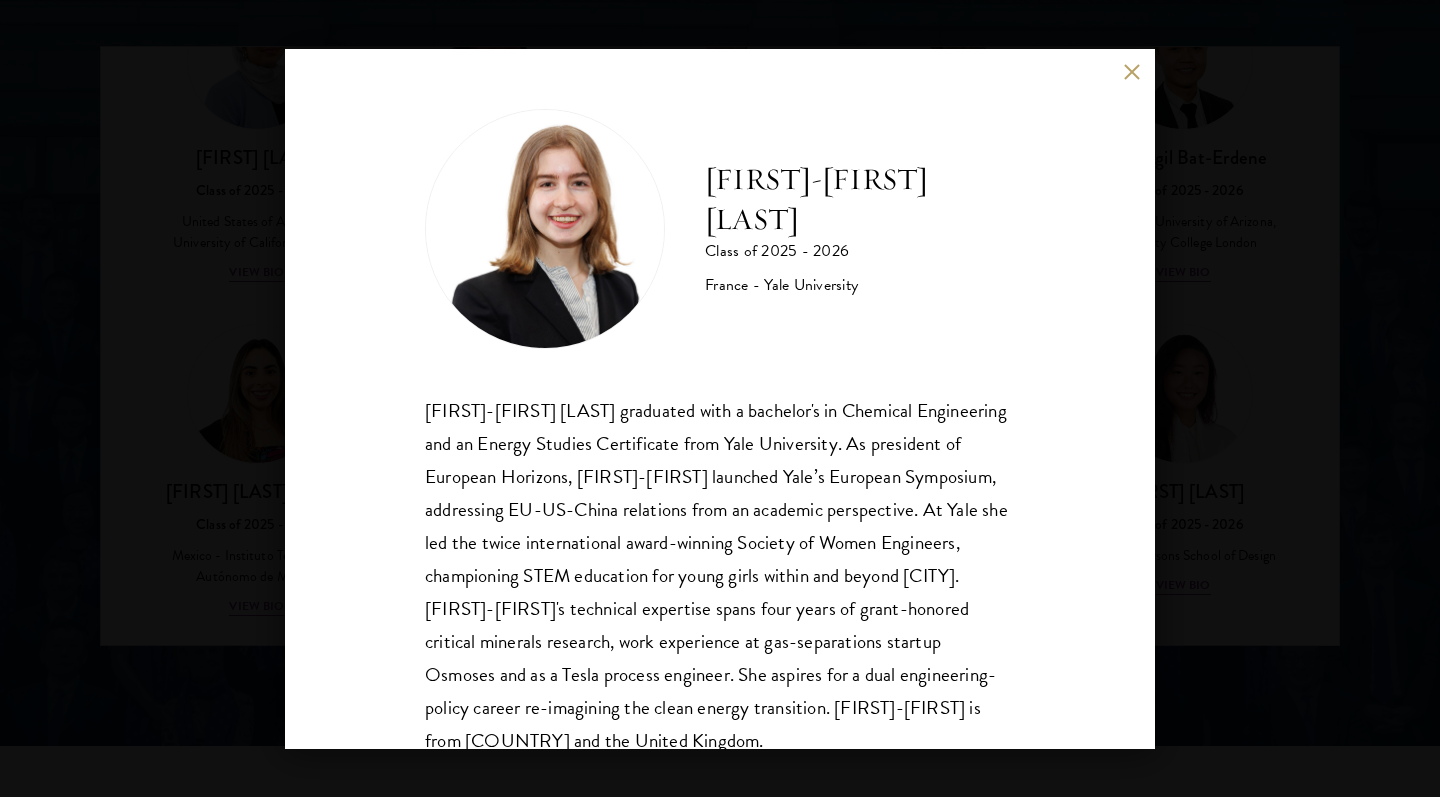 click on "[FIRST] [LAST]
Class of 2025 - 2026
France - Yale University
[FIRST] [LAST] graduated with a bachelor's in Chemical Engineering and an Energy Studies Certificate from Yale University. As president of European Horizons, [FIRST] launched Yale’s European Symposium, addressing EU-US-China relations from an academic perspective. At Yale she led the twice international award-winning Society of Women Engineers, championing STEM education for young girls within and beyond New Haven. [FIRST]'s technical expertise spans four years of grant-honored critical minerals research, work experience at gas-separations startup Osmoses and as a Tesla process engineer. She aspires for a dual engineering-policy career re-imagining the clean energy transition. [FIRST] is from France and the United Kingdom." at bounding box center [720, 398] 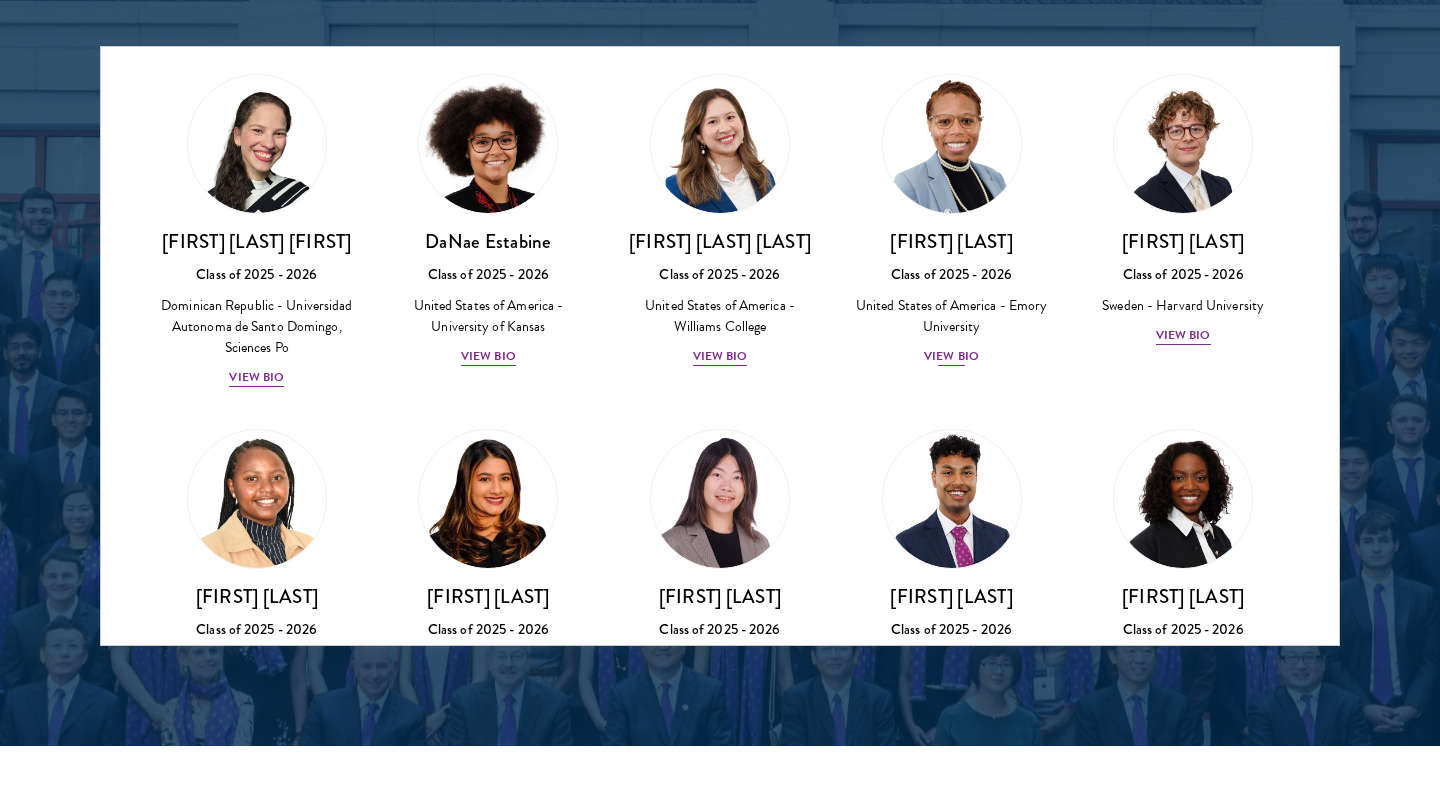 scroll, scrollTop: 2509, scrollLeft: 0, axis: vertical 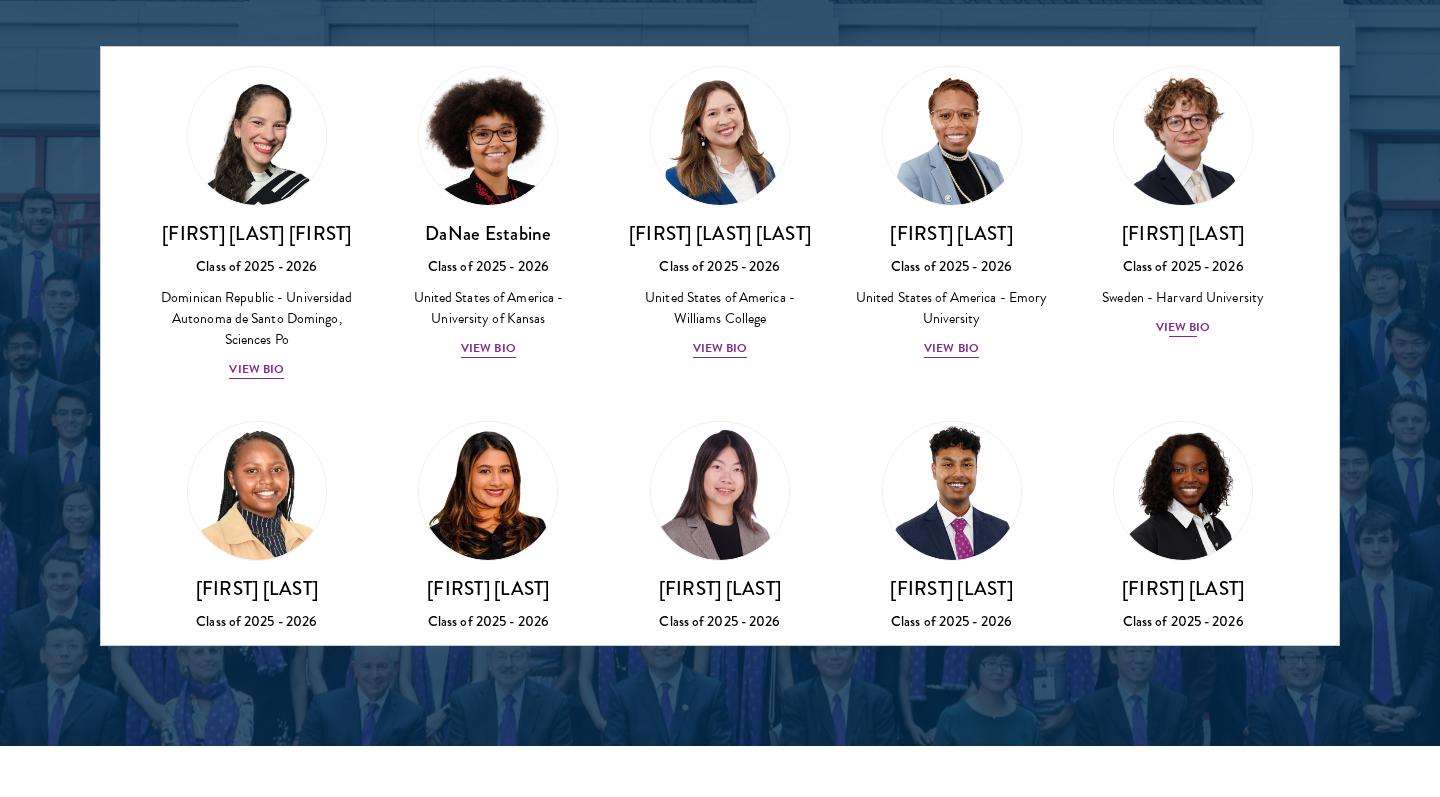 click on "[FIRST] [LAST]" at bounding box center (1183, 233) 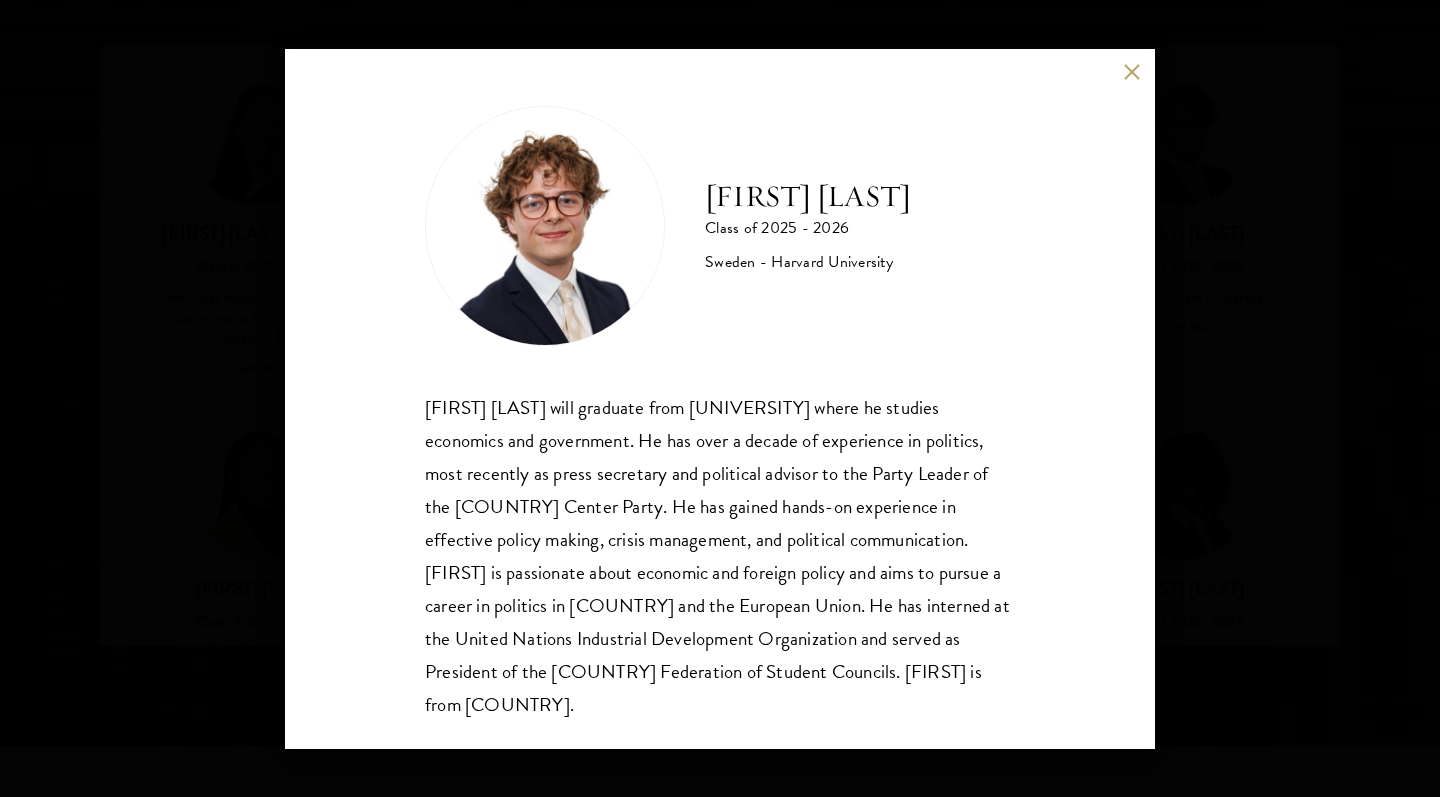 scroll, scrollTop: 2, scrollLeft: 0, axis: vertical 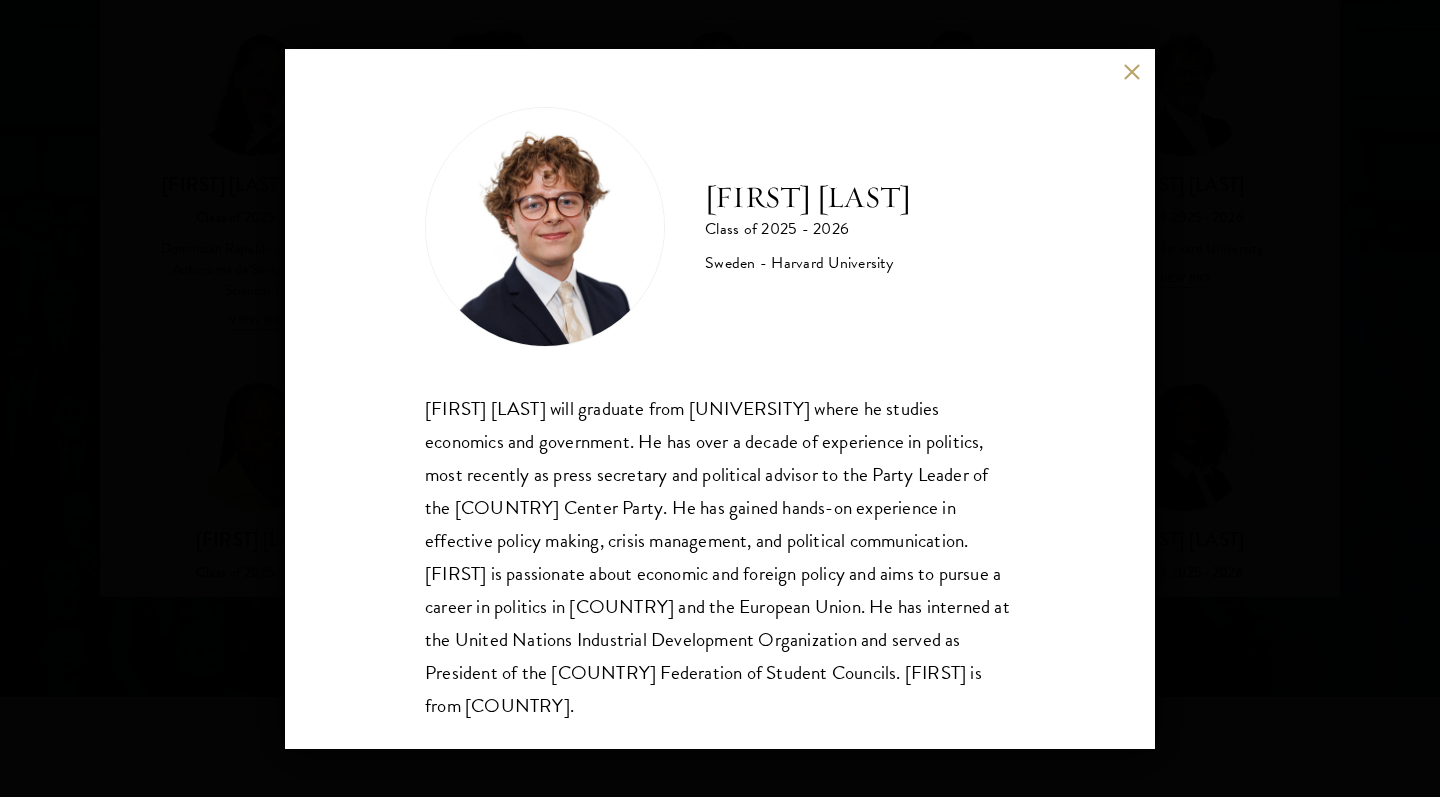 click on "[FIRST] [LAST]
Class of 2025 - 2026
[COUNTRY] - Harvard University
[FIRST] [LAST] will graduate from Harvard College where he studies economics and government. He has over a decade of experience in politics, most recently as press secretary and political advisor to the Party Leader of the Swedish Center Party. He has gained hands-on experience in effective policy making, crisis management, and political communication. [FIRST] is passionate about economic and foreign policy and aims to pursue a career in politics in [COUNTRY] and the European Union. He has interned at the United Nations Industrial Development Organization and served as President of the Swedish Federation of Student Councils. [FIRST] is from [COUNTRY]." at bounding box center (720, 398) 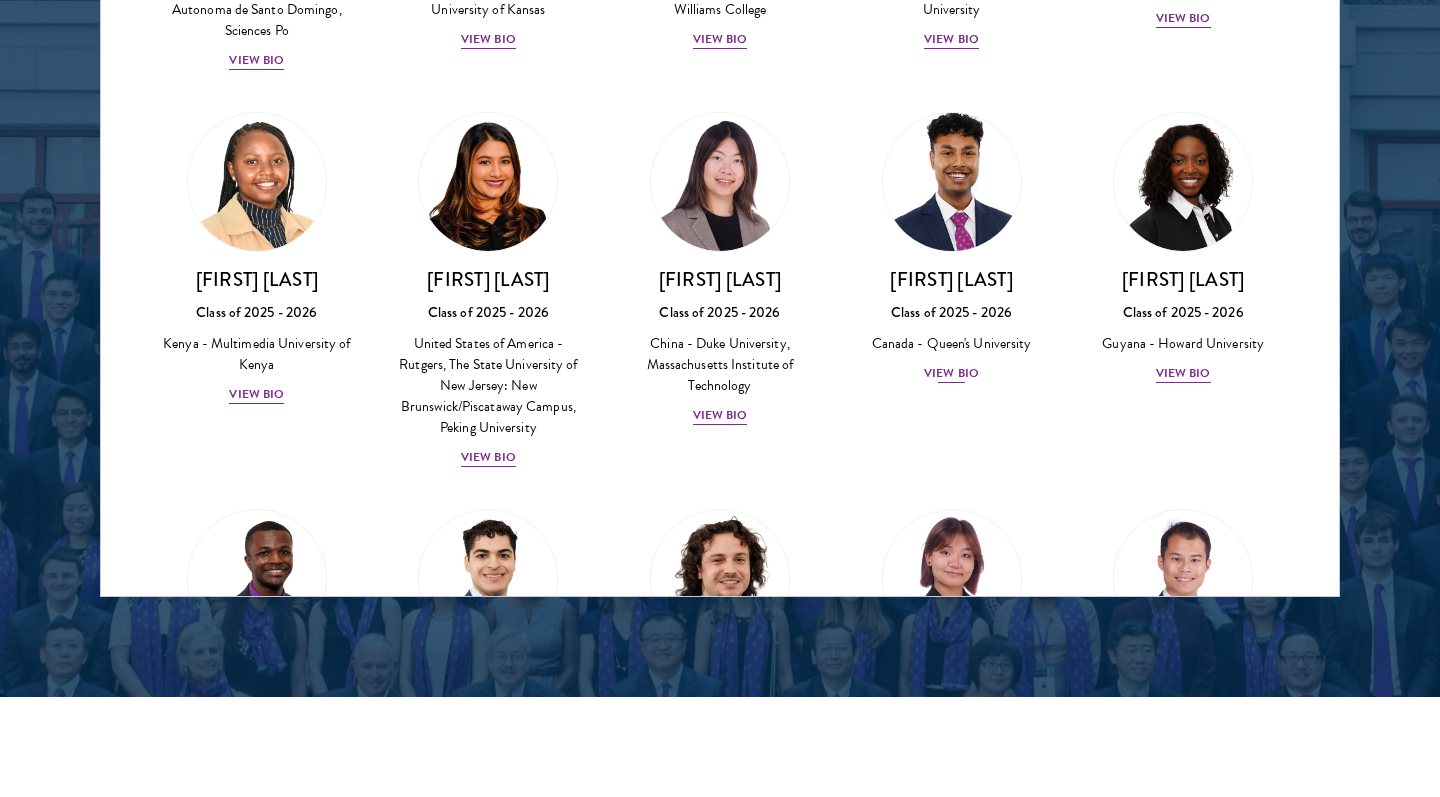 scroll, scrollTop: 2799, scrollLeft: 0, axis: vertical 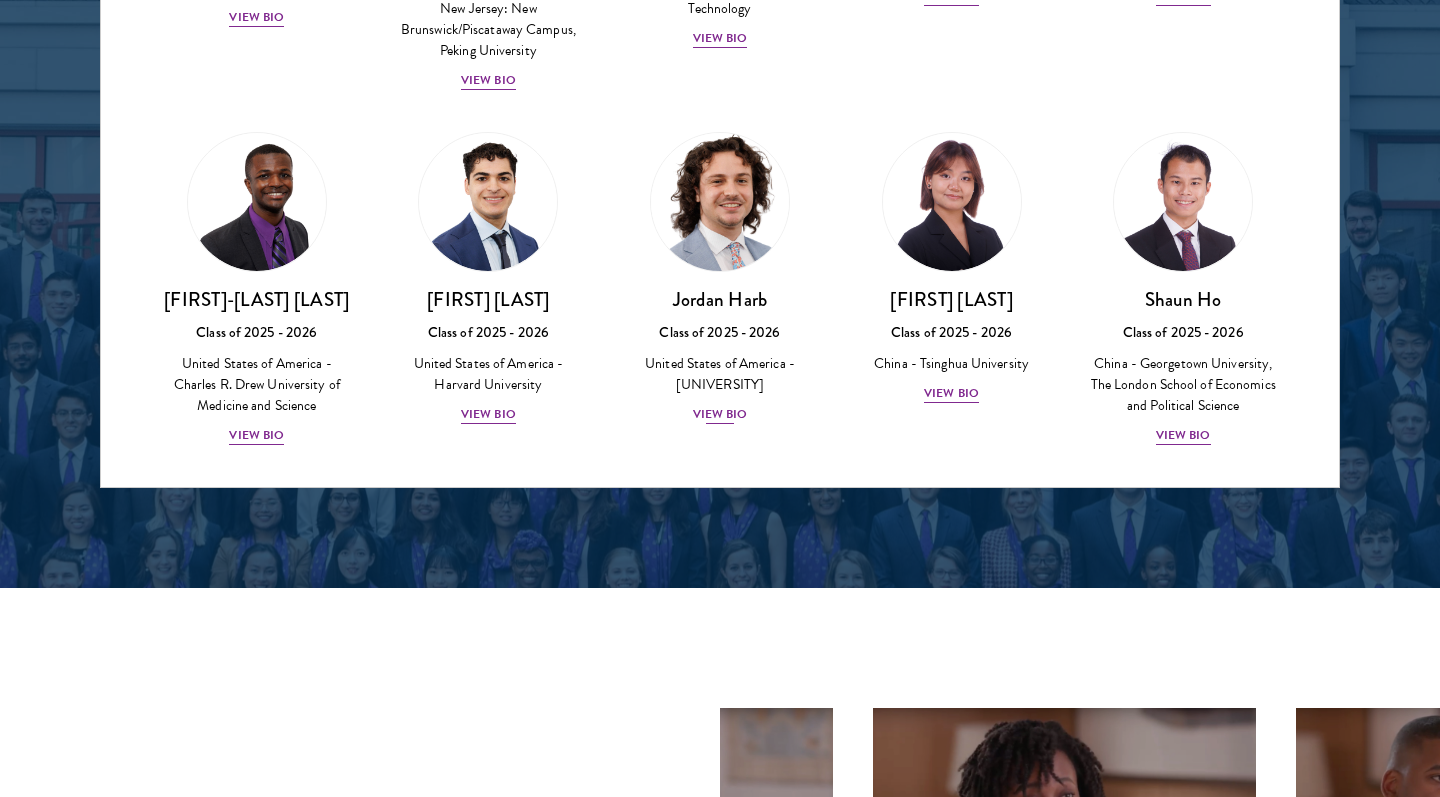 click on "Jordan Harb" at bounding box center [720, 299] 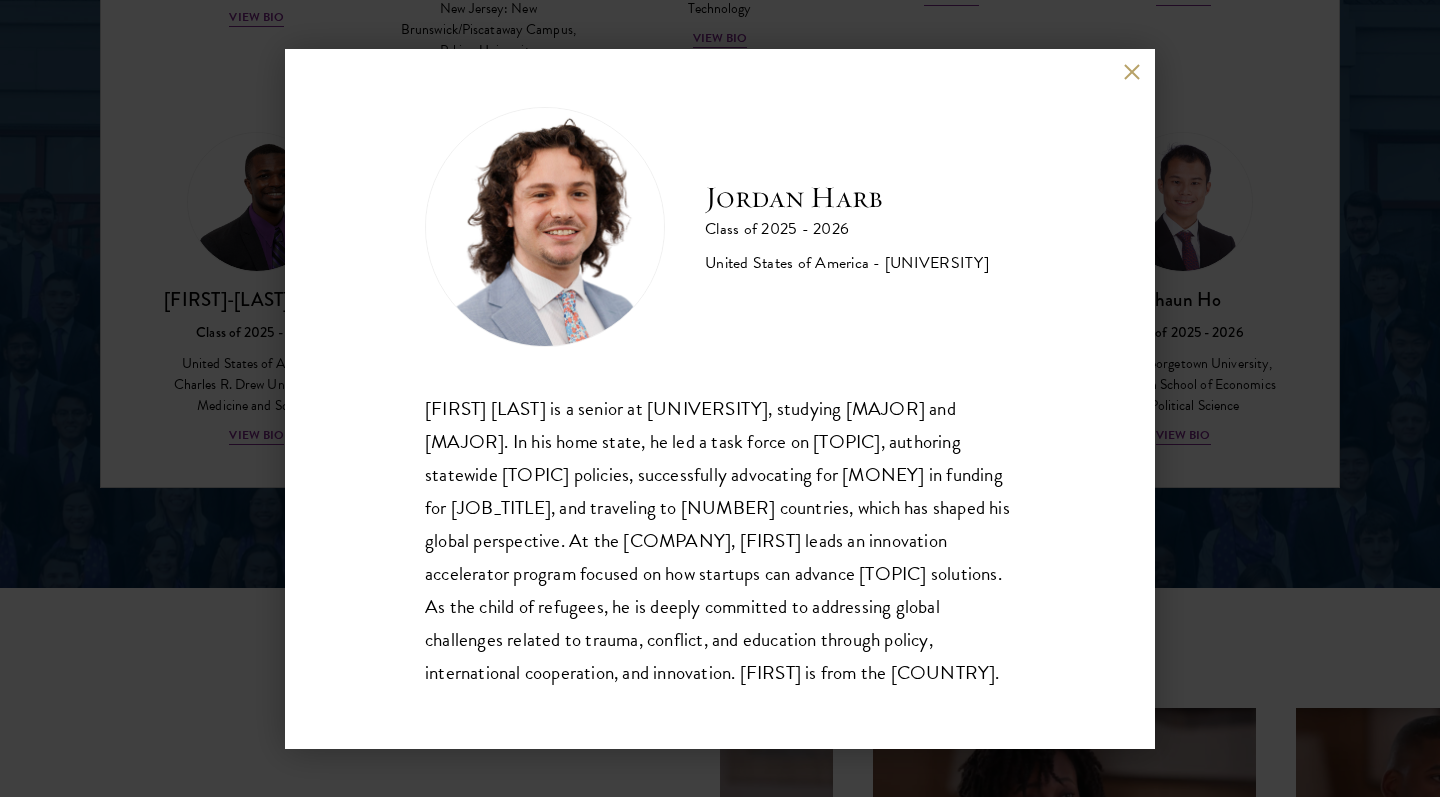 scroll, scrollTop: 35, scrollLeft: 0, axis: vertical 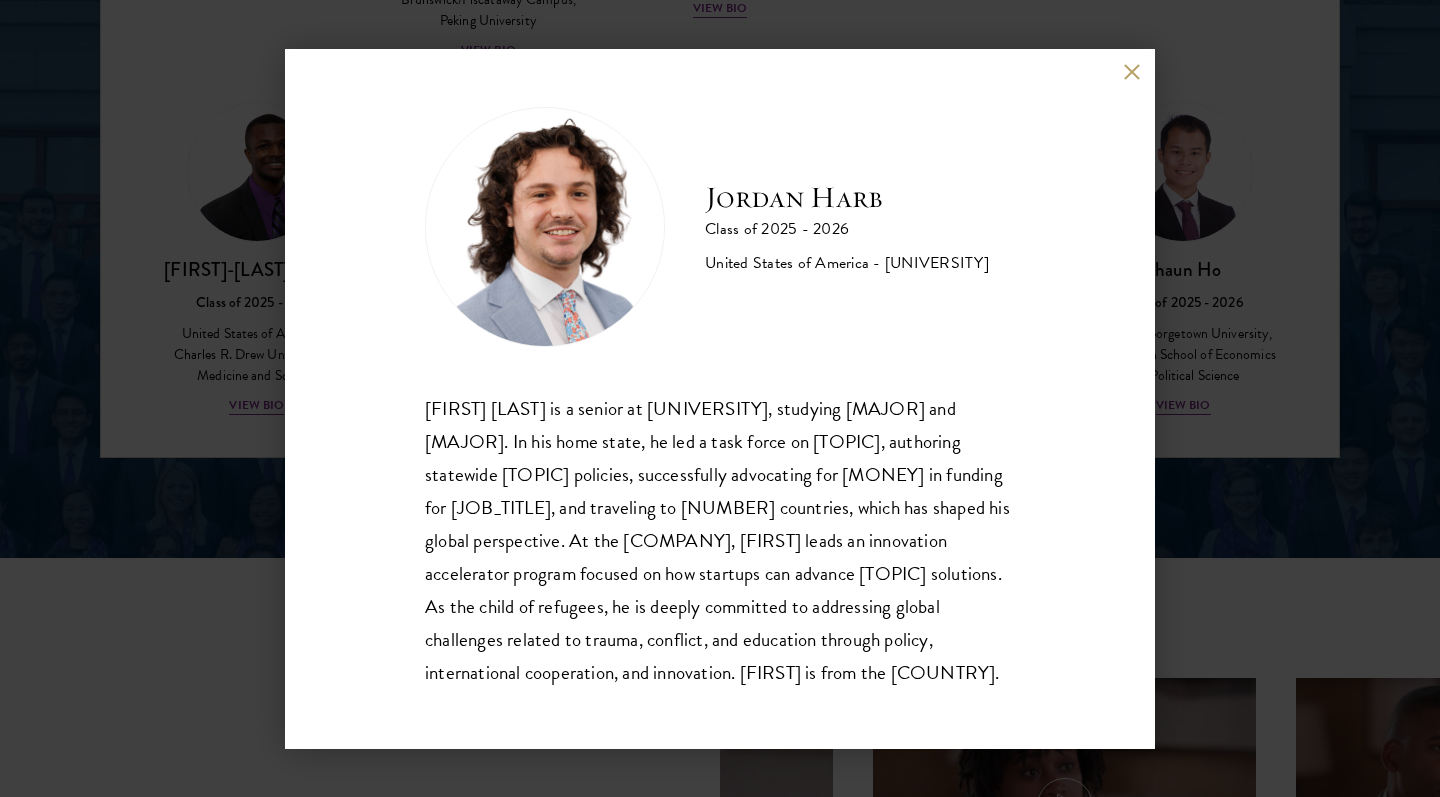 click on "[FIRST] [LAST] is a senior at [UNIVERSITY], studying Global Studies and Political Science. In his home state, he led a task force on school safety, authoring statewide socio-emotional policies, successfully advocating for $15 million in funding for school counselors, and traveling to 30 countries, which has shaped his global perspective. At the Evergreen Fund, [FIRST] leads an innovation accelerator program focused on how startups can advance mental health solutions. As the child of refugees, he is deeply committed to addressing global challenges related to trauma, conflict, and education through policy, international cooperation, and innovation. [FIRST] is from the [COUNTRY]." at bounding box center (720, 398) 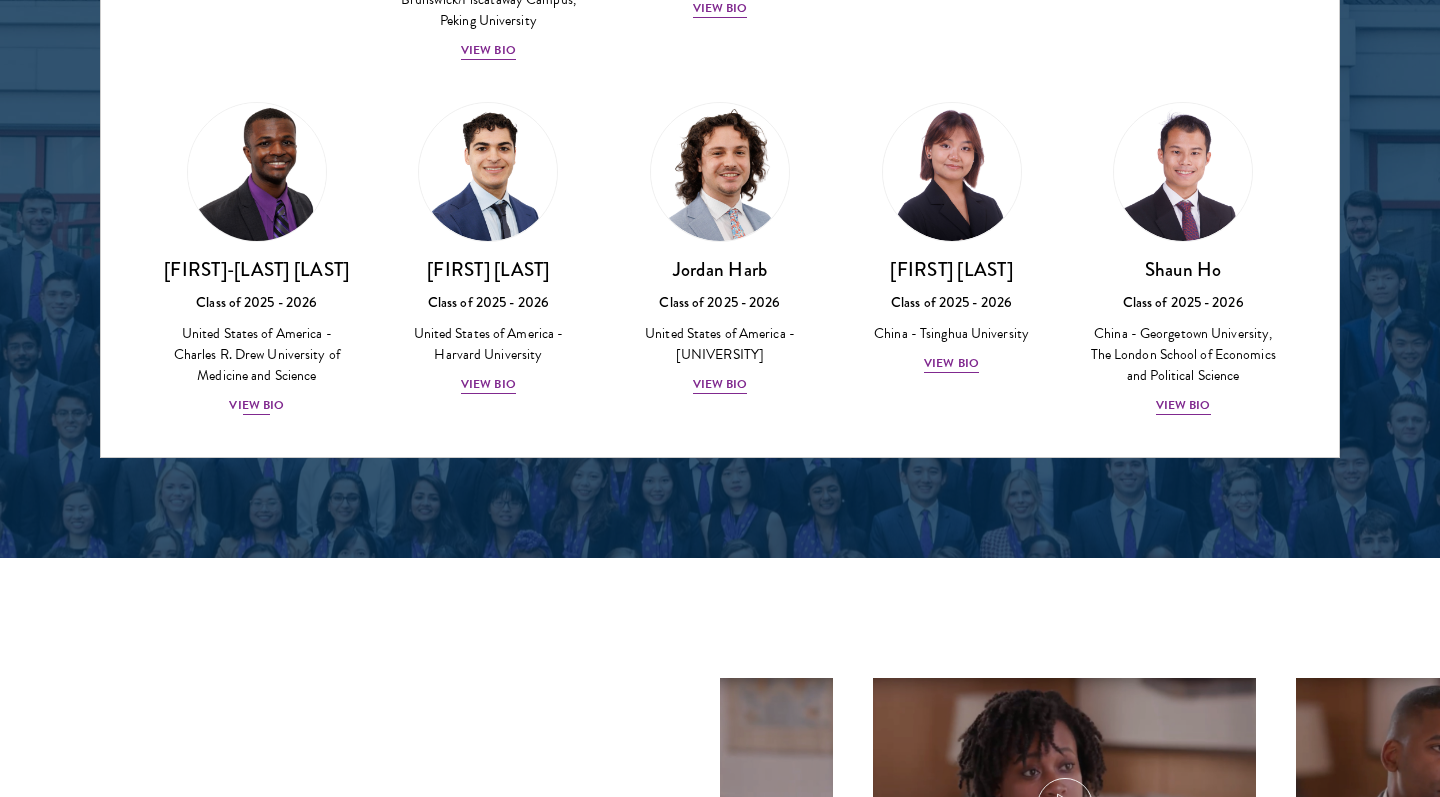 click at bounding box center [257, 172] 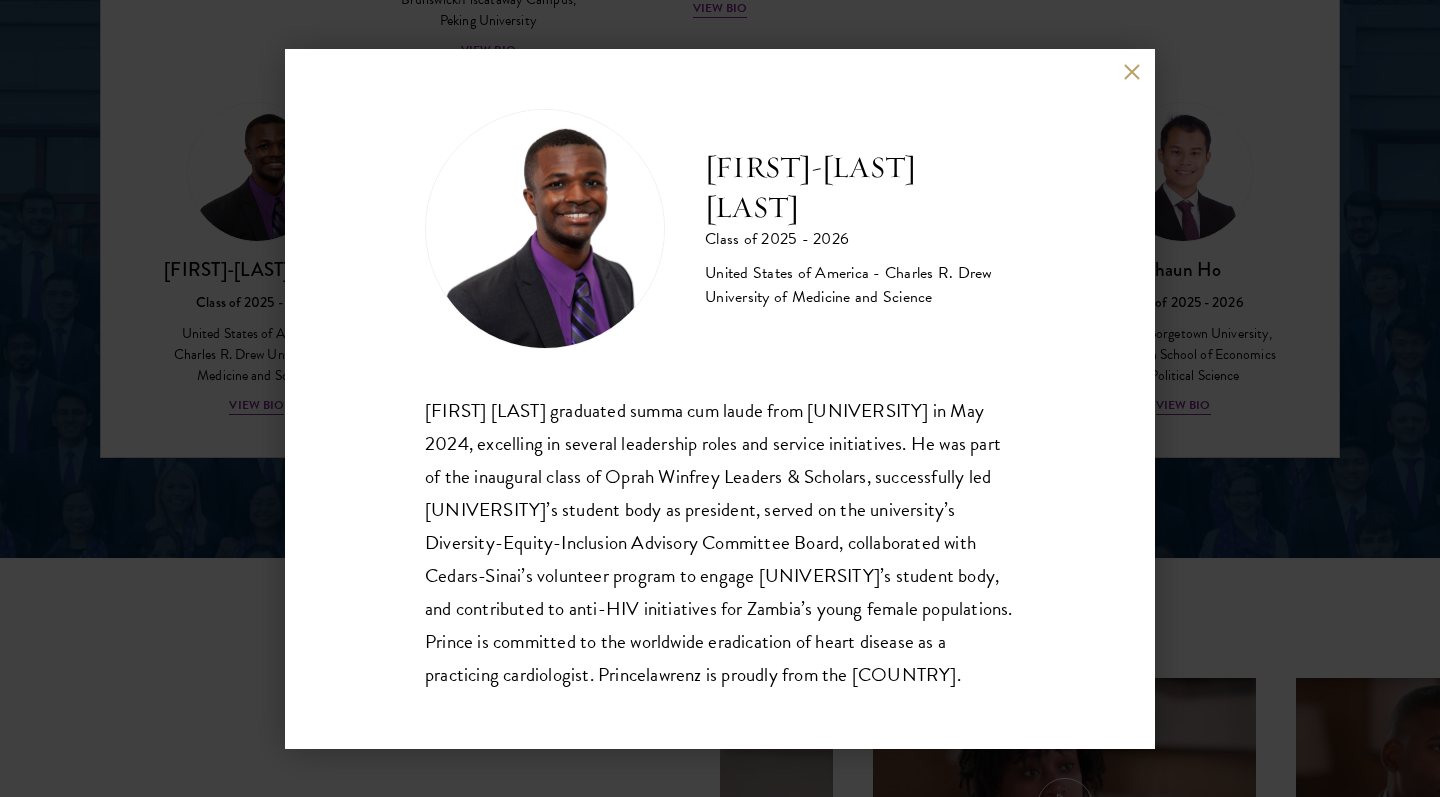click on "[FIRST] [LAST] graduated summa cum laude from [UNIVERSITY] in May 2024, excelling in several leadership roles and service initiatives. He was part of the inaugural class of Oprah Winfrey Leaders & Scholars, successfully led [UNIVERSITY]’s student body as president, served on the university’s Diversity-Equity-Inclusion Advisory Committee Board, collaborated with Cedars-Sinai’s volunteer program to engage [UNIVERSITY]’s student body, and contributed to anti-HIV initiatives for Zambia’s young female populations. Prince is committed to the worldwide eradication of heart disease as a practicing cardiologist. Princelawrenz is proudly from the [COUNTRY]." at bounding box center [720, 398] 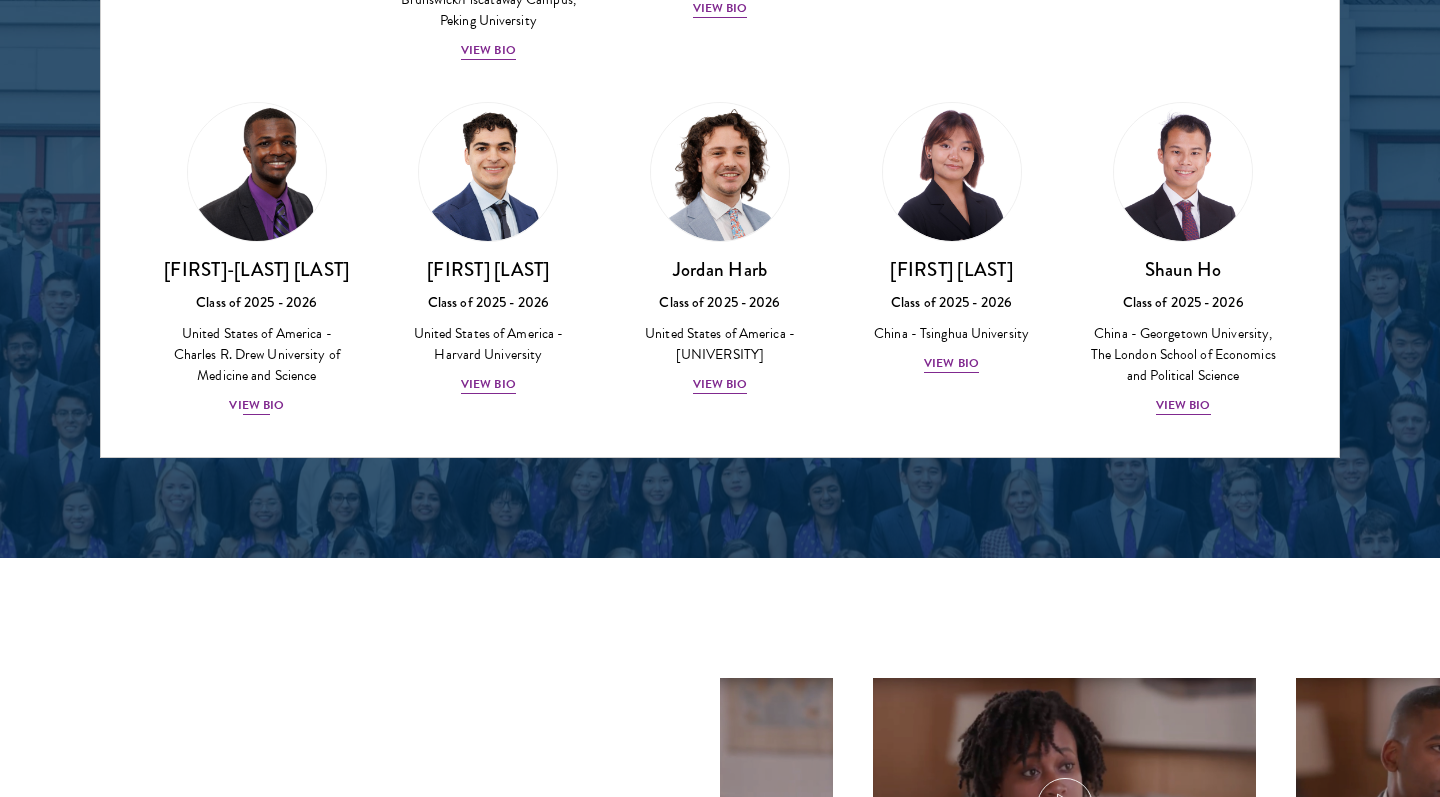 click at bounding box center (257, 172) 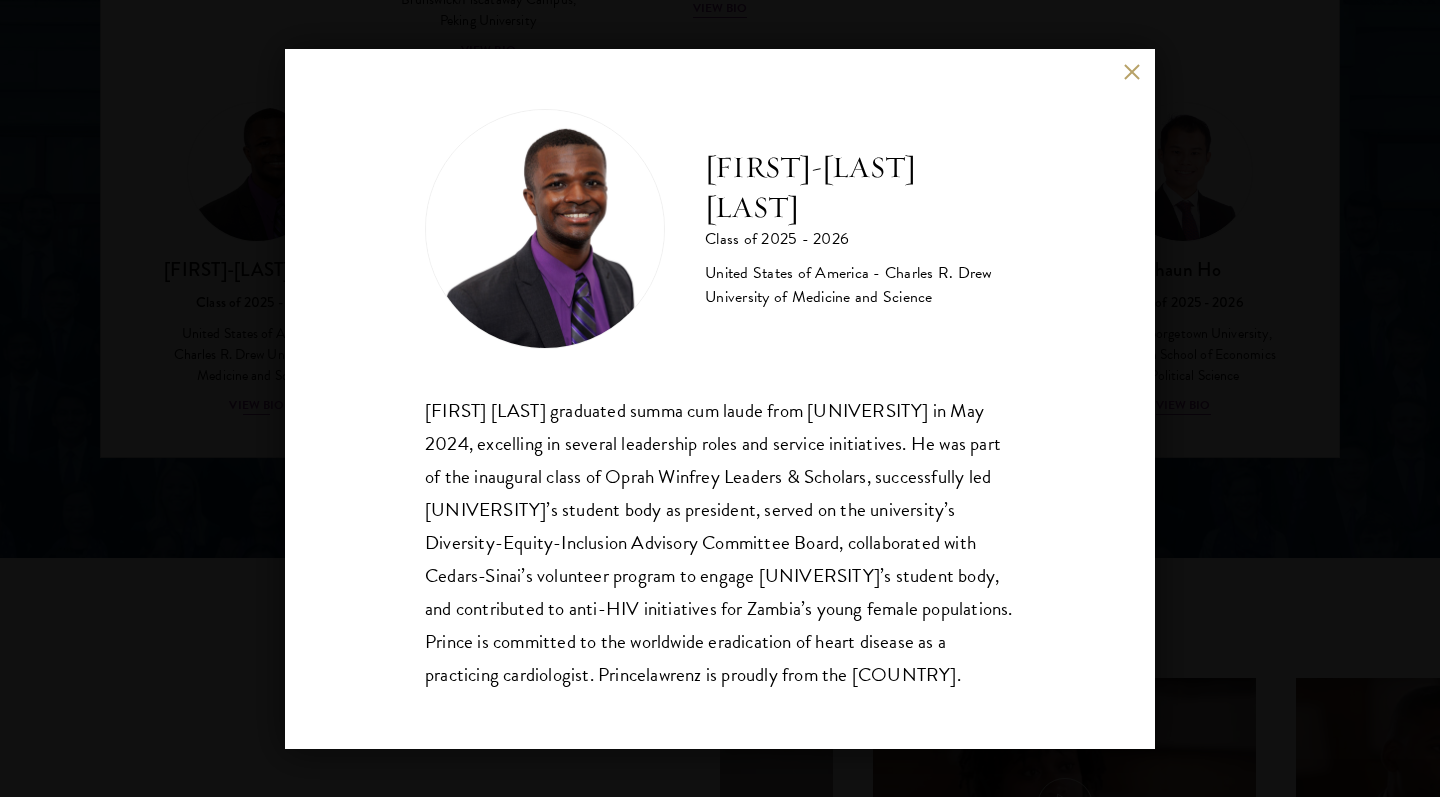 click on "[FIRST] [LAST] graduated summa cum laude from [UNIVERSITY] in May 2024, excelling in several leadership roles and service initiatives. He was part of the inaugural class of Oprah Winfrey Leaders & Scholars, successfully led [UNIVERSITY]’s student body as president, served on the university’s Diversity-Equity-Inclusion Advisory Committee Board, collaborated with Cedars-Sinai’s volunteer program to engage [UNIVERSITY]’s student body, and contributed to anti-HIV initiatives for Zambia’s young female populations. Prince is committed to the worldwide eradication of heart disease as a practicing cardiologist. Princelawrenz is proudly from the [COUNTRY]." at bounding box center [720, 398] 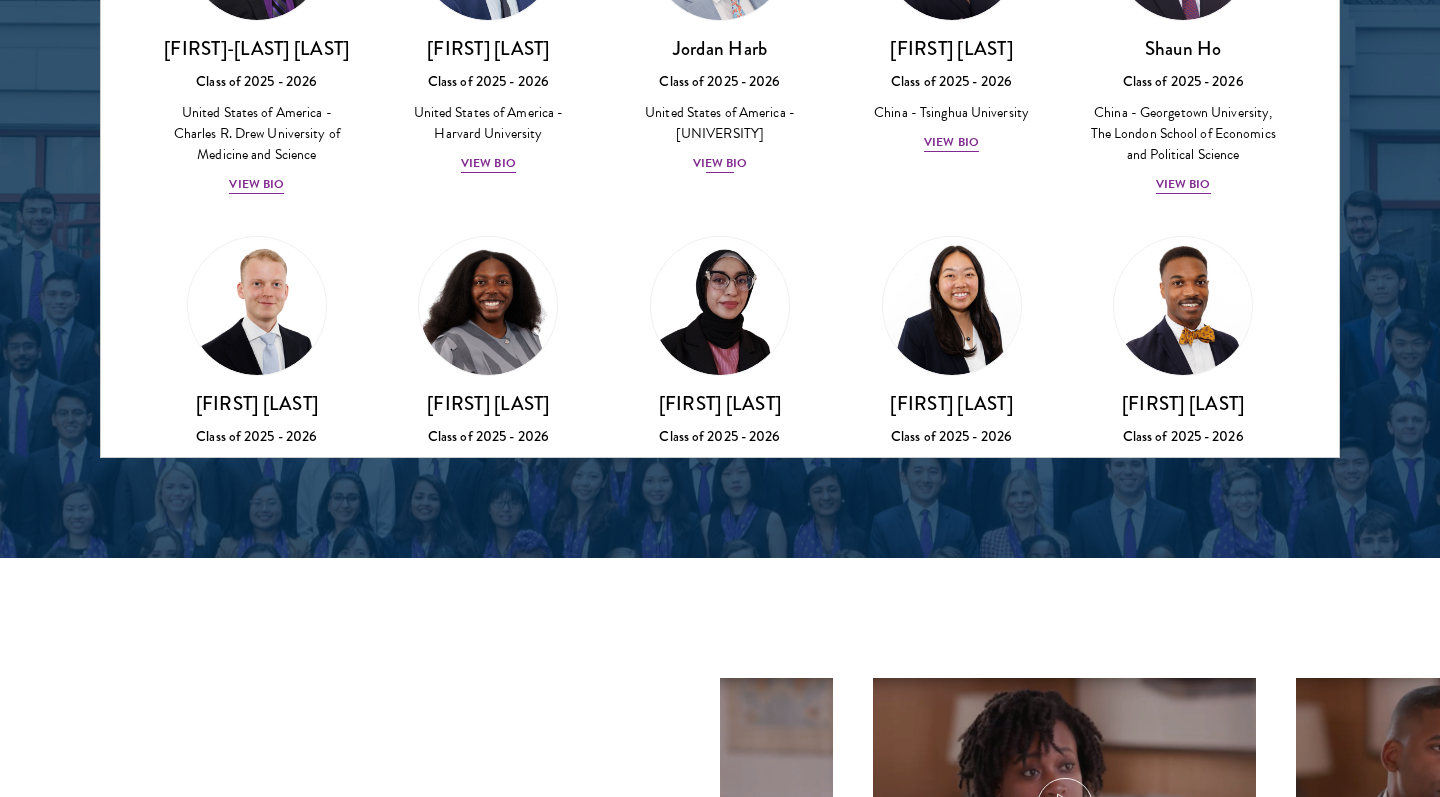 scroll, scrollTop: 3331, scrollLeft: 0, axis: vertical 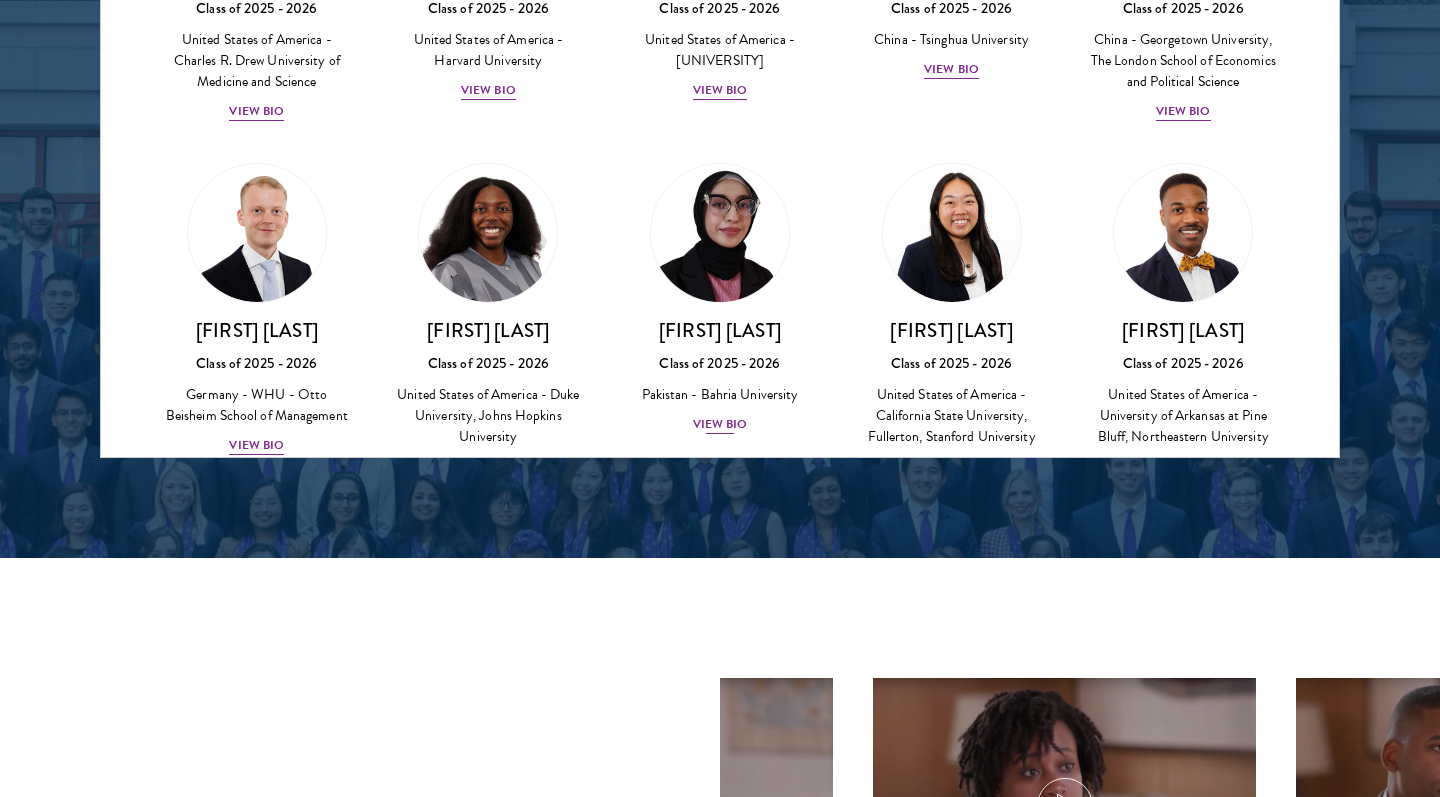 click at bounding box center [720, 233] 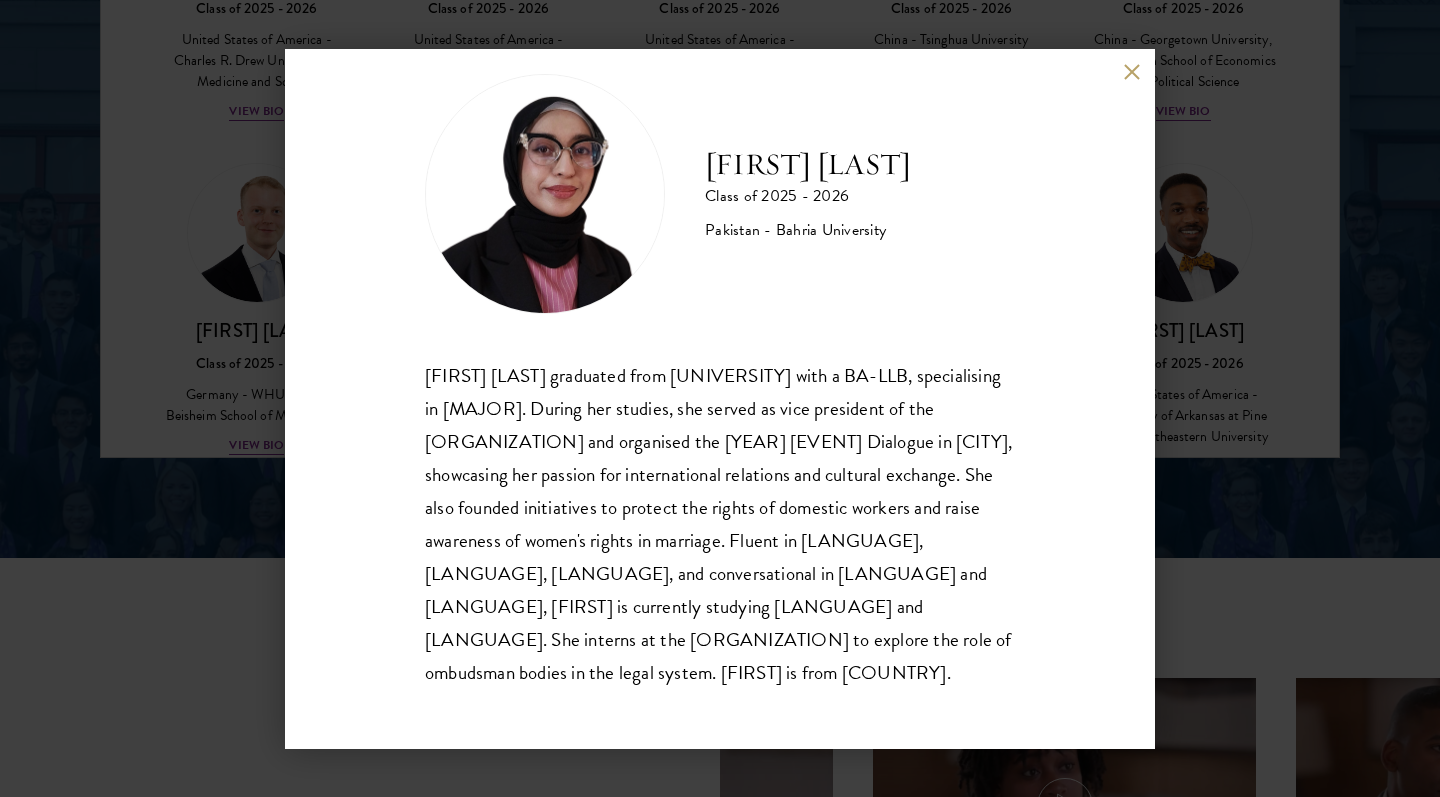 scroll, scrollTop: 35, scrollLeft: 0, axis: vertical 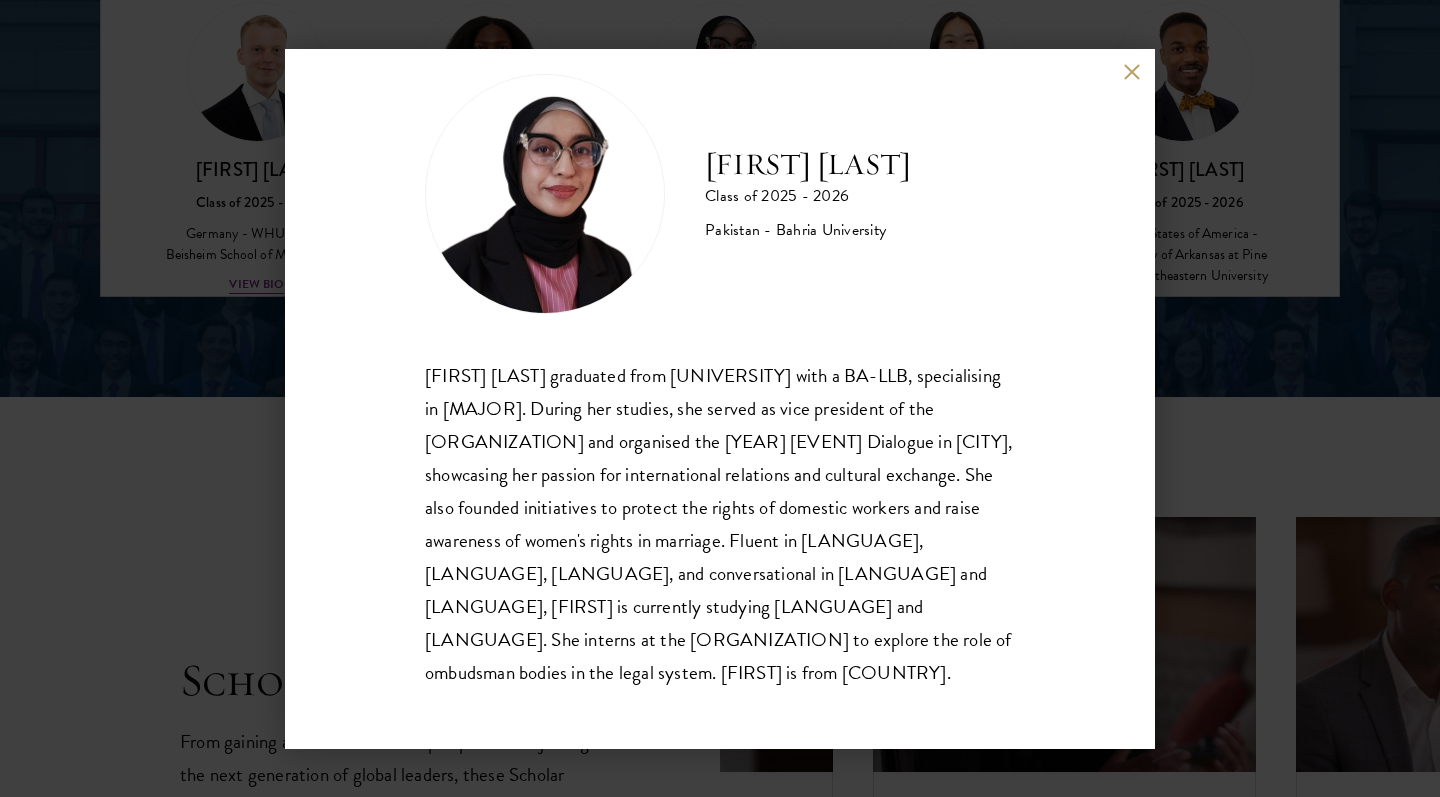 click on "[PSEUDONYM] [LAST] graduated from [UNIVERSITY] with a BA-LLB, specialising in law. During her studies, she served as vice president of the Law Society and organised the 2018 [COUNTRY] [COUNTRY] Economic Corridor-Belt and Road Initiative Dialogue in Cairo, showcasing her passion for international relations and cultural exchange. She also founded initiatives to protect the rights of domestic workers and raise awareness of women's rights in marriage. Fluent in [LANGUAGE], [LANGUAGE], [LANGUAGE], and conversational in [LANGUAGE] and [LANGUAGE], [PSEUDONYM] is currently studying [LANGUAGE] and [LANGUAGE]. She interns at the Federal Tax Ombudsman to explore the role of ombudsman bodies in the legal system. [PSEUDONYM] is from [COUNTRY]." at bounding box center [720, 398] 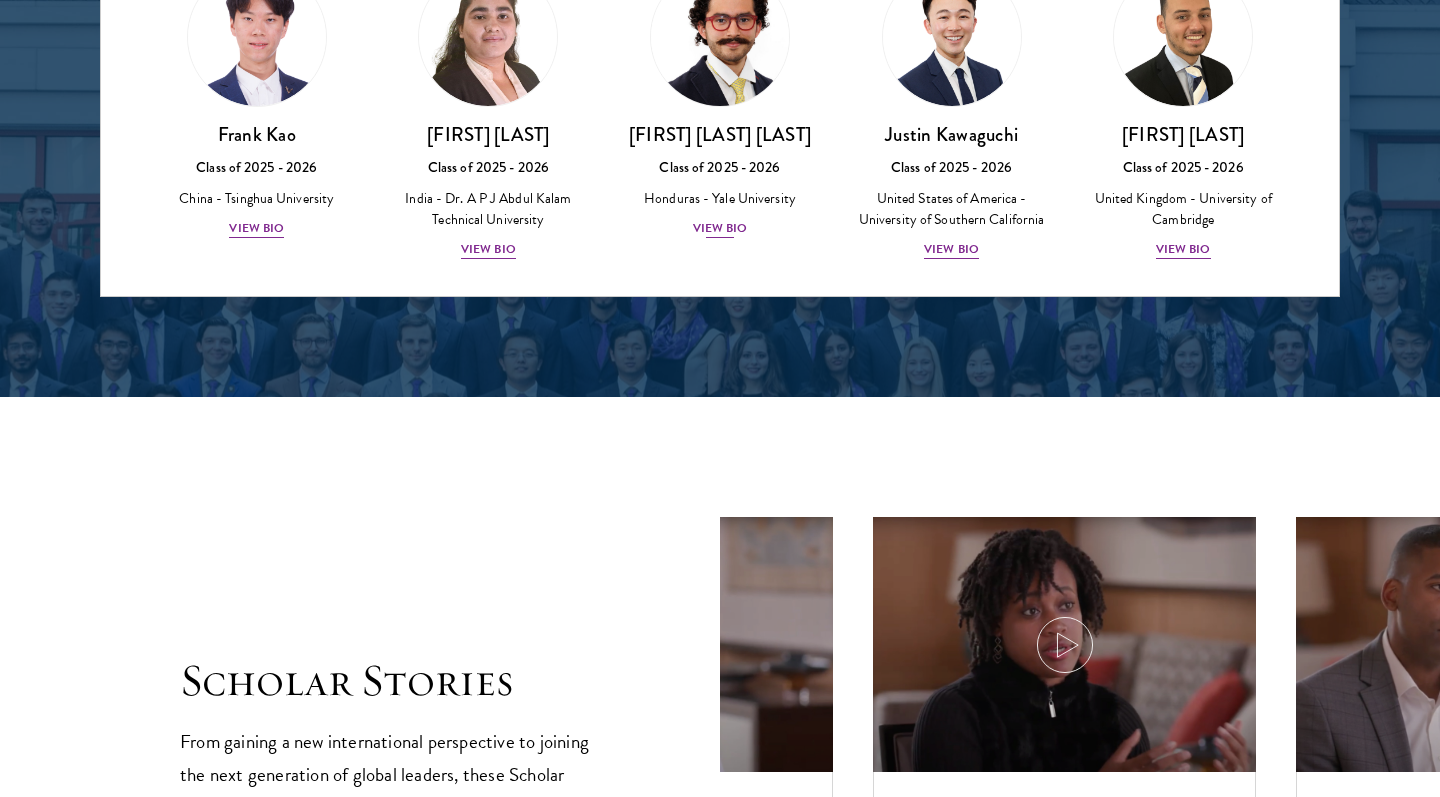 scroll, scrollTop: 3701, scrollLeft: 0, axis: vertical 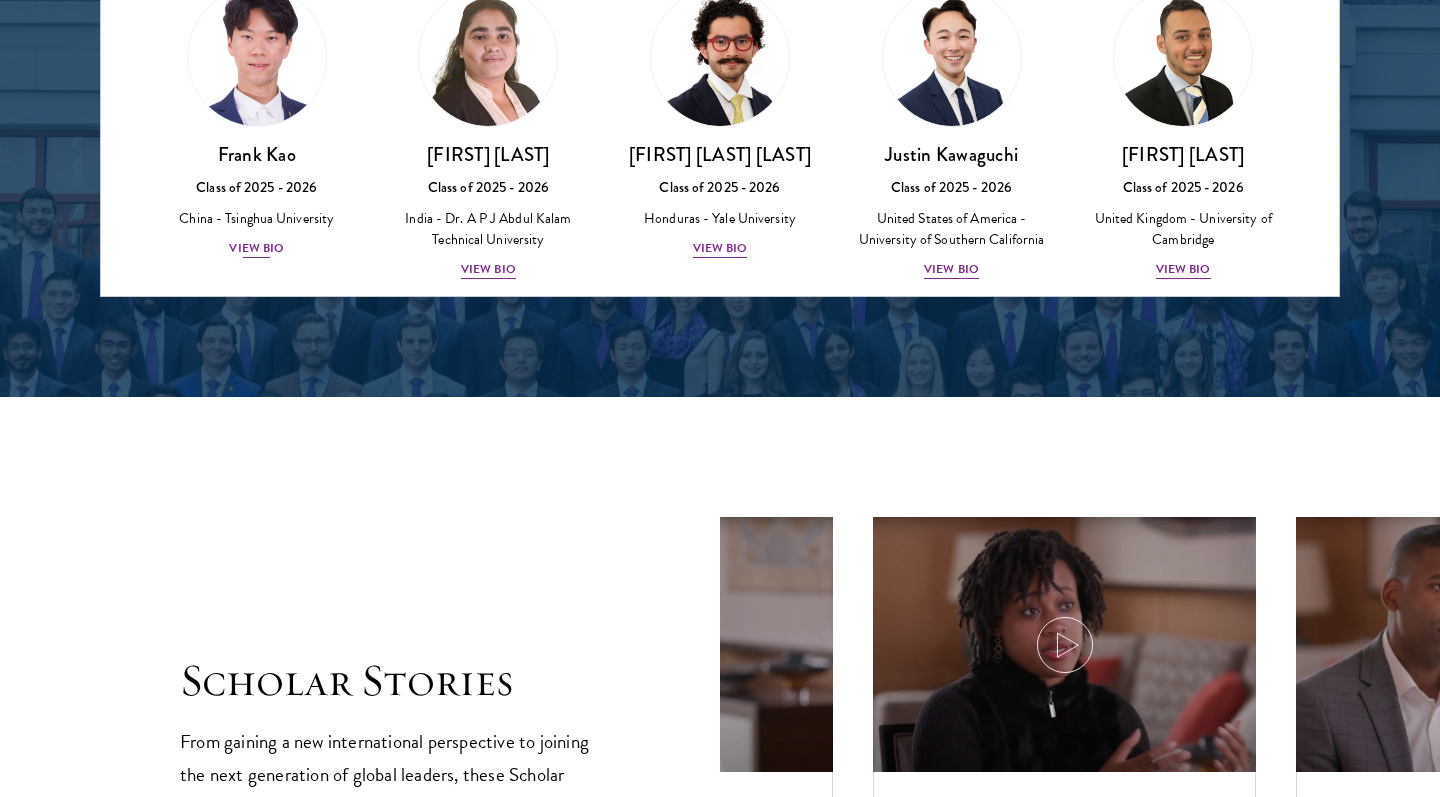 click at bounding box center (257, 57) 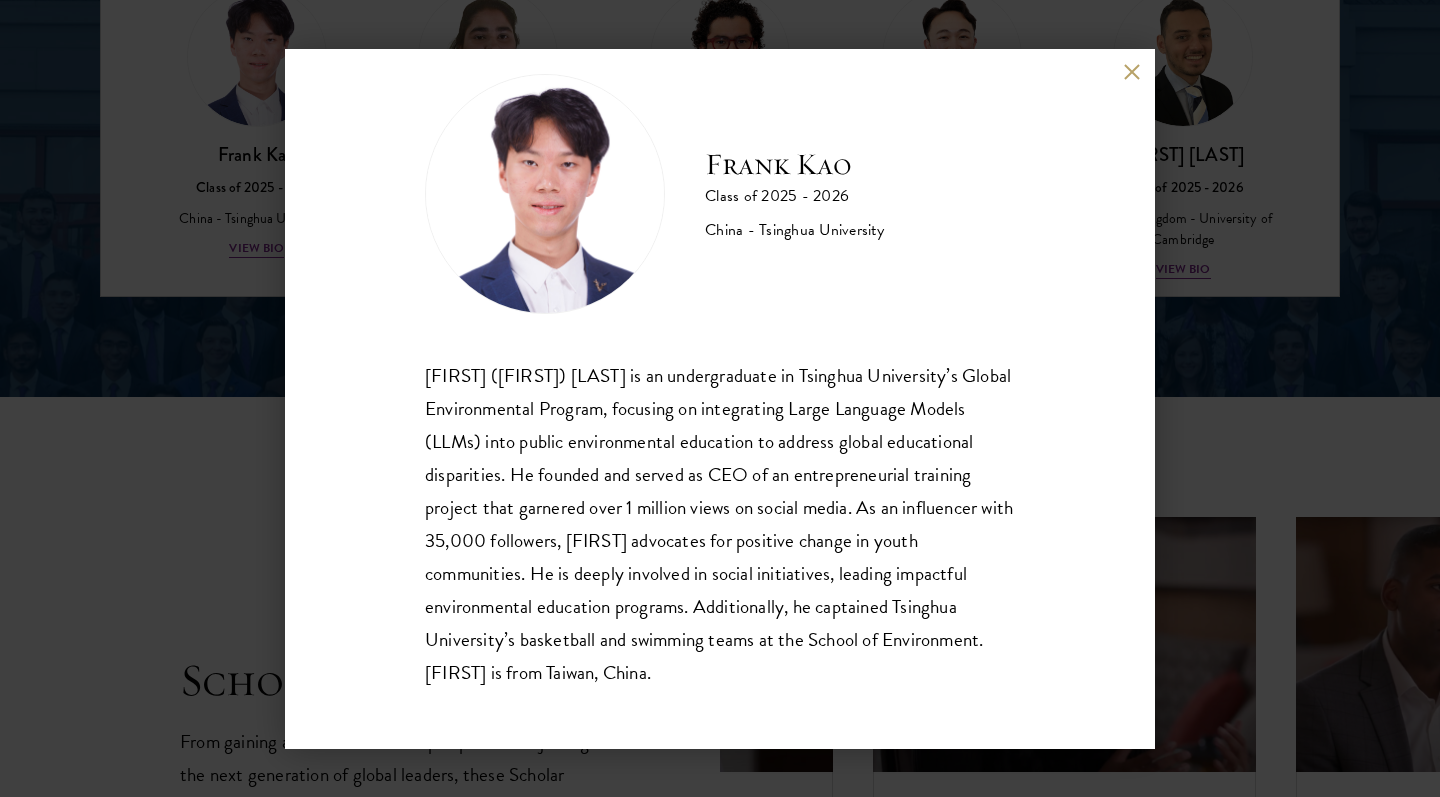 scroll, scrollTop: 35, scrollLeft: 0, axis: vertical 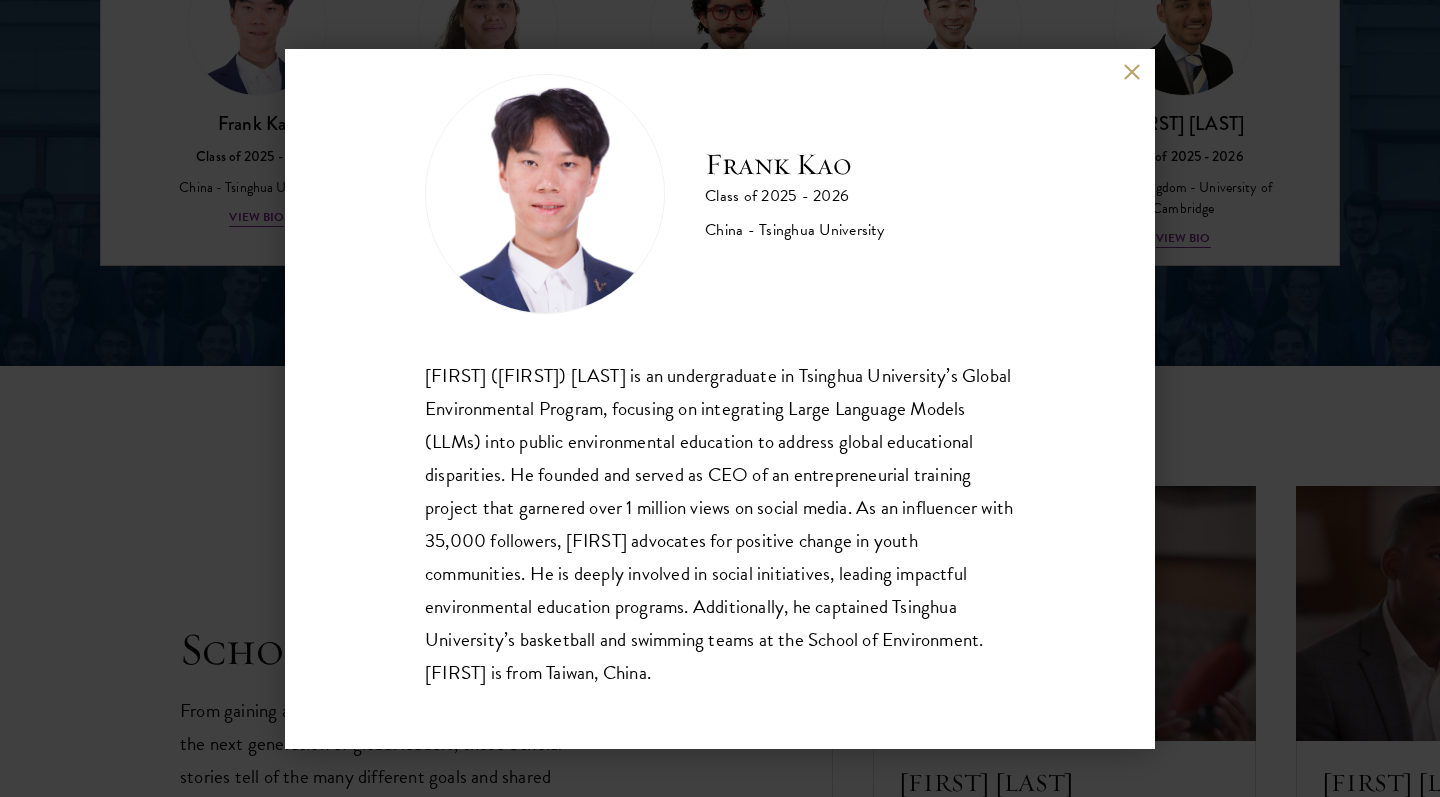 click on "[FIRST] [LAST]
Class of [YEAR] - [YEAR]
[COUNTRY] - [UNIVERSITY]
[FIRST] [LAST] is an undergraduate in [UNIVERSITY]’s Global Environmental Program, focusing on integrating Large Language Models (LLMs) into public environmental education to address global educational disparities. He founded and served as CEO of an entrepreneurial training project that garnered over 1 million views on social media. As an influencer with 35,000 followers, [FIRST] advocates for positive change in youth communities. He is deeply involved in social initiatives, leading impactful environmental education programs. Additionally, he captained [UNIVERSITY]’s basketball and swimming teams at the School of Environment. [FIRST] is from [PLACE], [COUNTRY]." at bounding box center (720, 399) 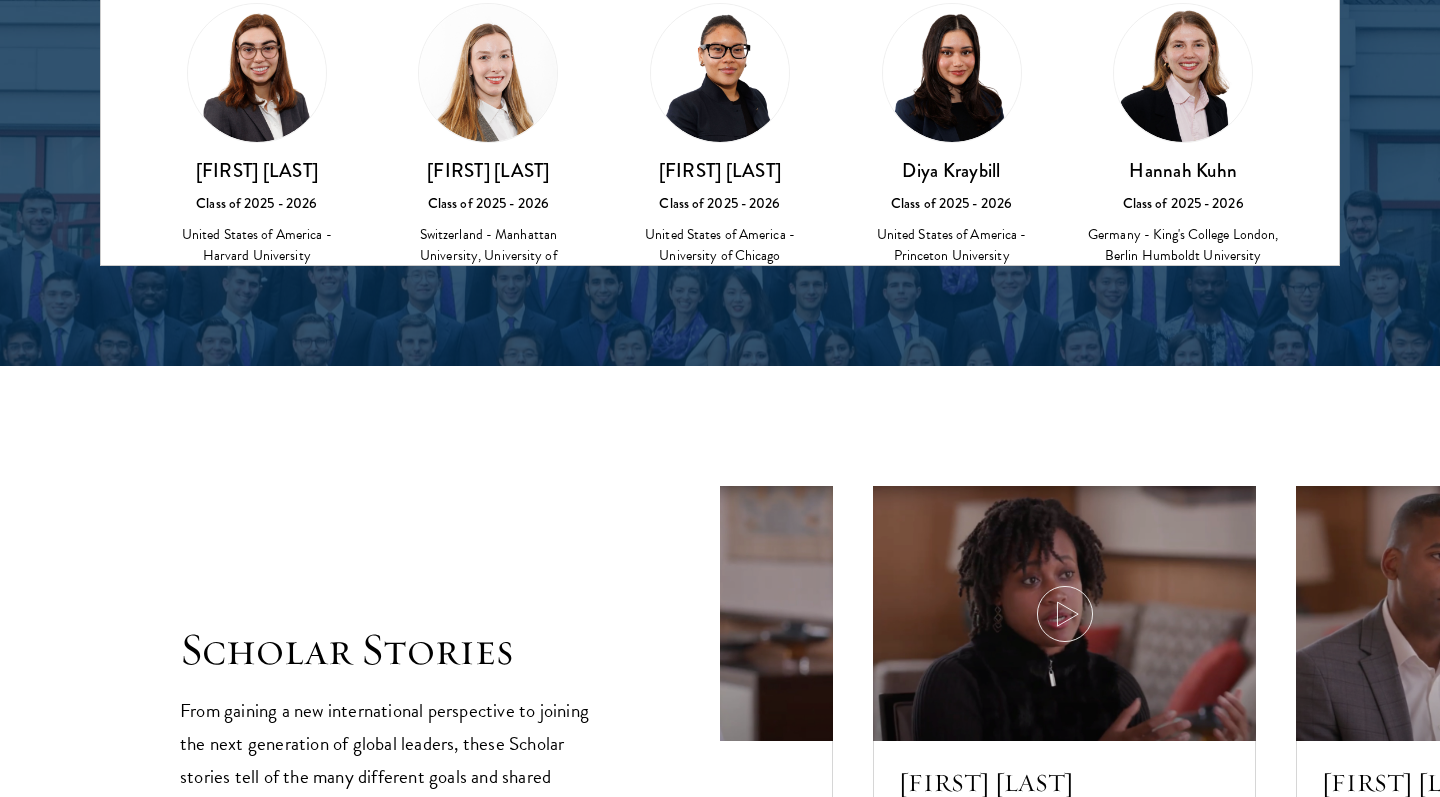 scroll, scrollTop: 4060, scrollLeft: 0, axis: vertical 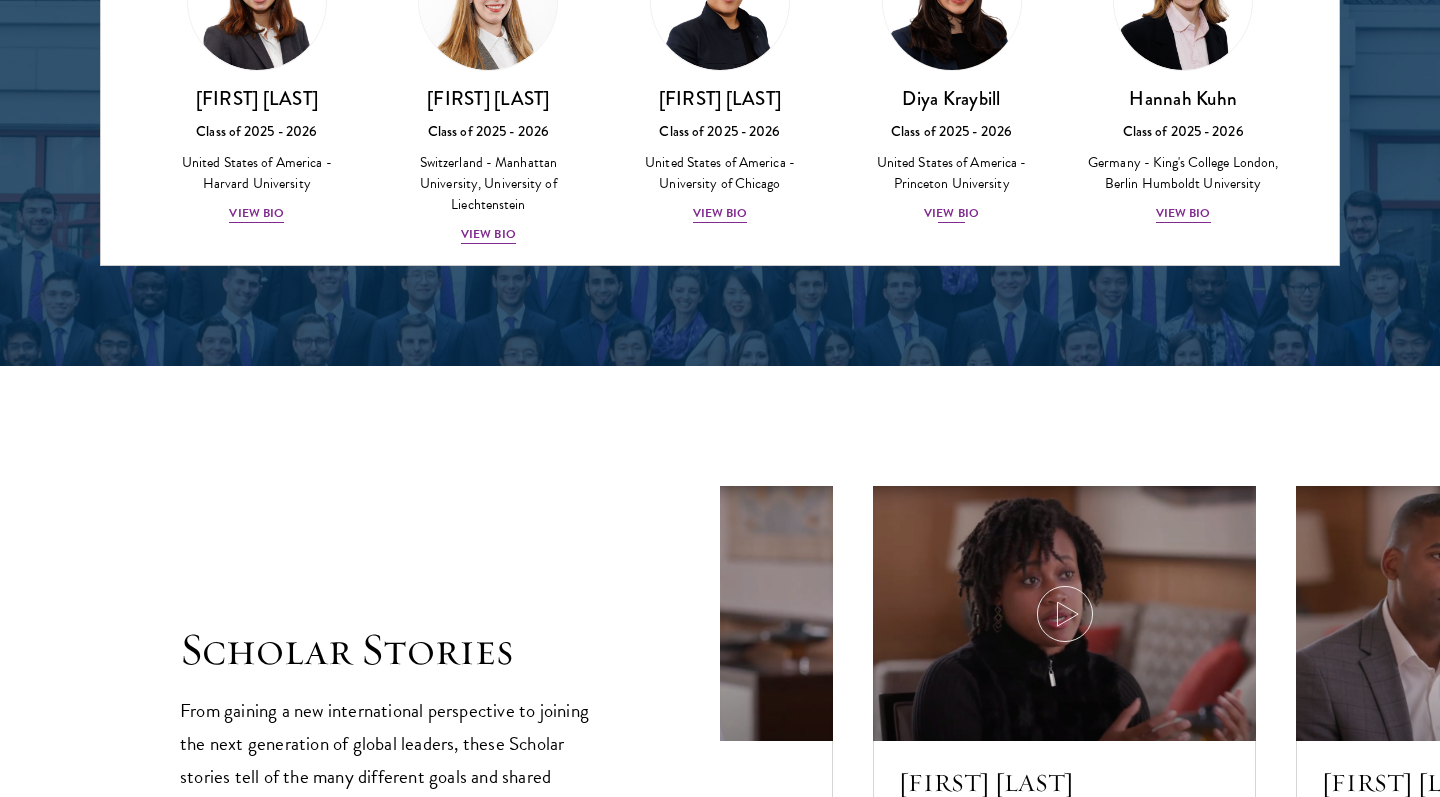 click on "Diya Kraybill" at bounding box center [952, 98] 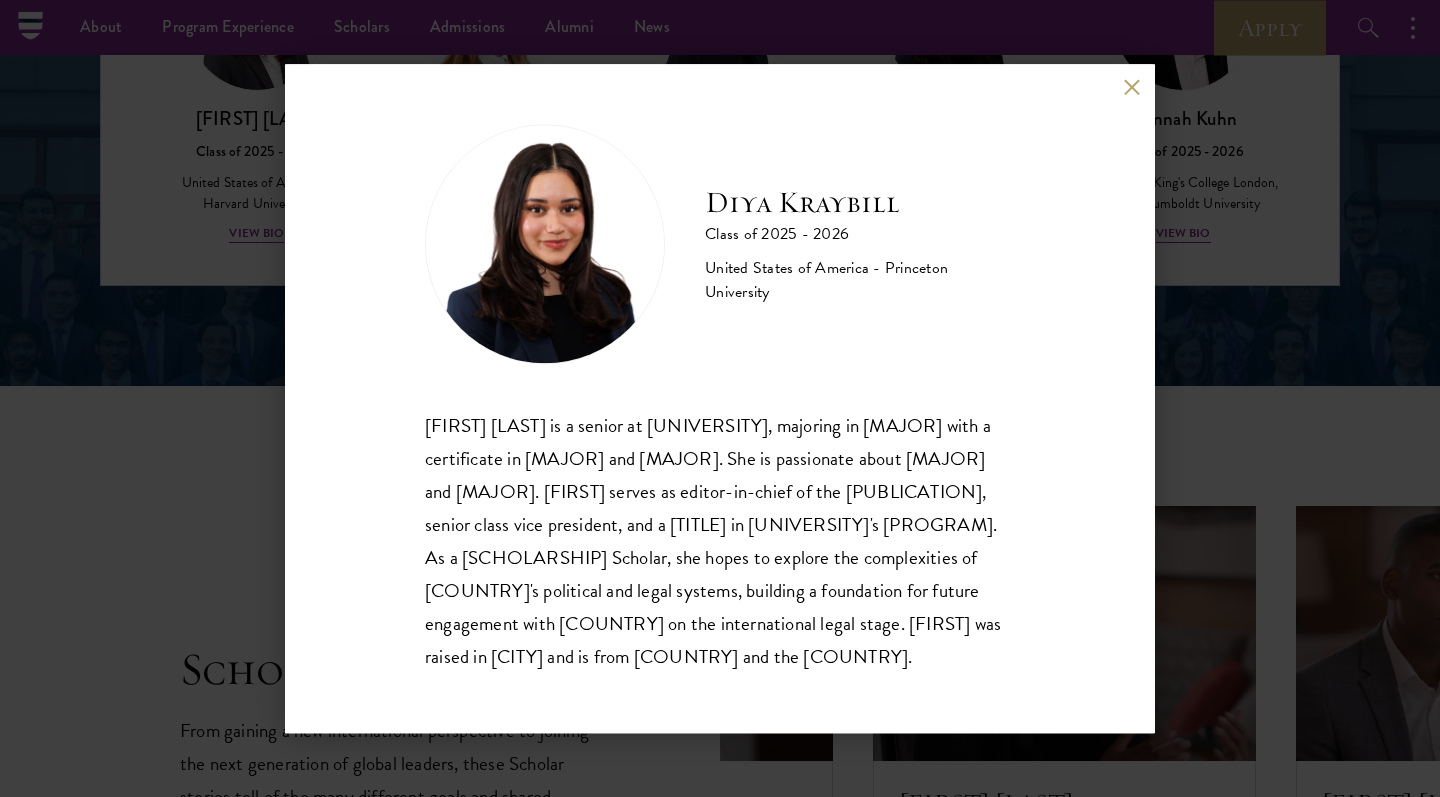 scroll, scrollTop: 2963, scrollLeft: 0, axis: vertical 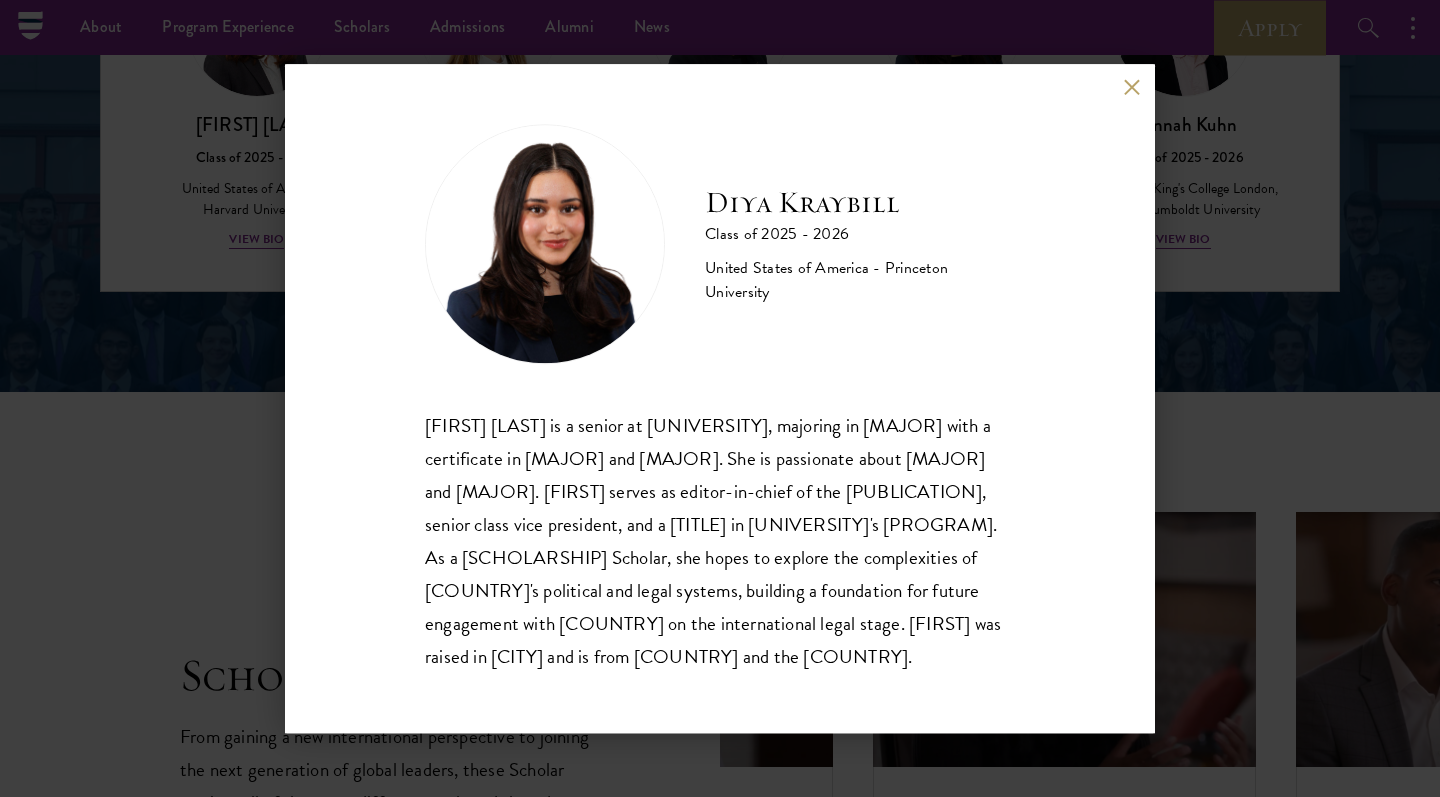 click on "[FIRST] [LAST] is a senior at [UNIVERSITY], majoring in Politics with a certificate in History and the Practice of Diplomacy. She is passionate about international law and justice. [FIRST] serves as editor-in-chief of the [UNIVERSITY] Legal Journal, senior class vice president, and a Cicero Fellow in [UNIVERSITY]’s Program in Law and Public Policy. As a Schwarzman Scholar, she hopes to explore the complexities of [COUNTRY]’s political and legal systems, building a foundation for future engagement with [COUNTRY] on the international legal stage. [FIRST] was raised in [COUNTRY] and is from [COUNTRY] and the [COUNTRY]." at bounding box center (720, 398) 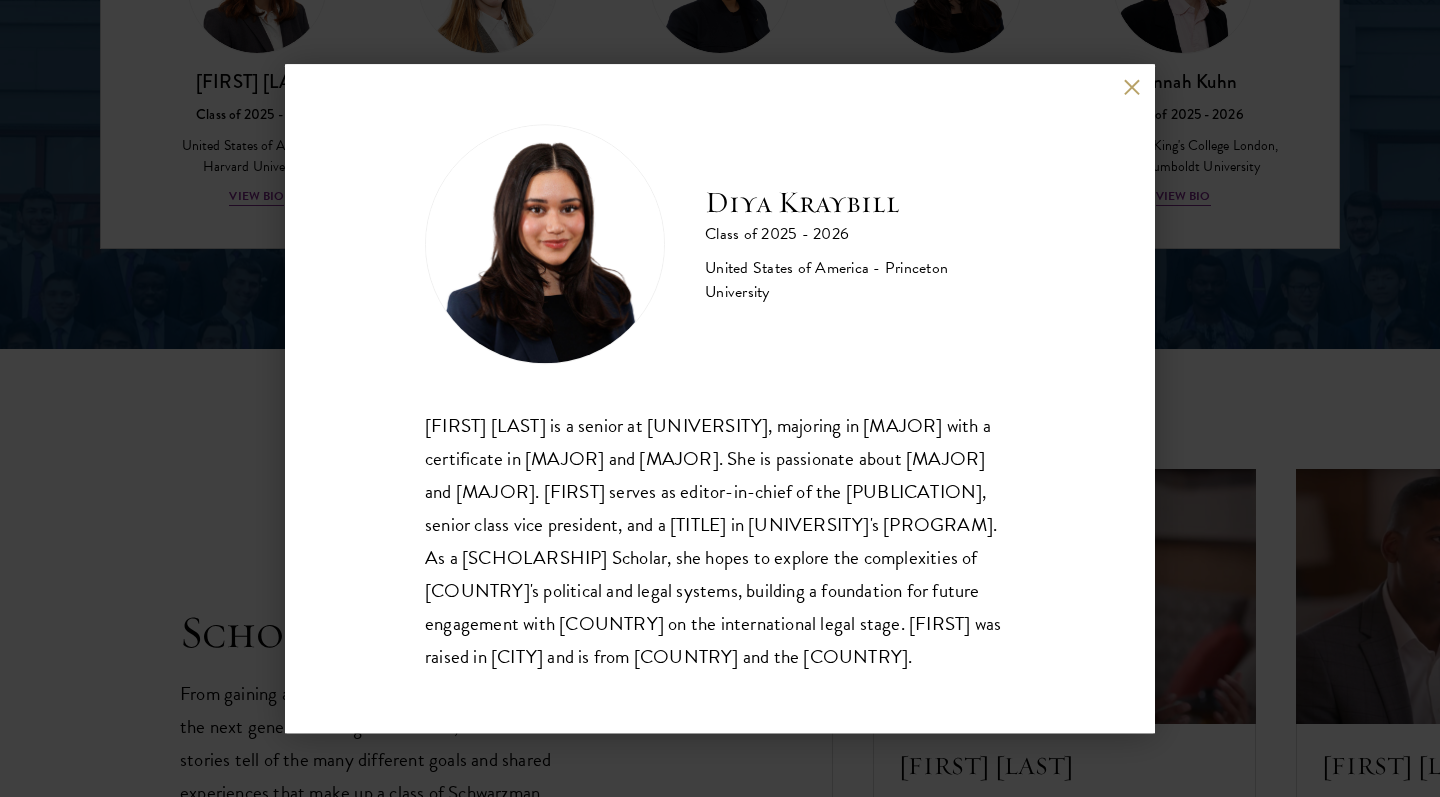 scroll, scrollTop: 2997, scrollLeft: 0, axis: vertical 